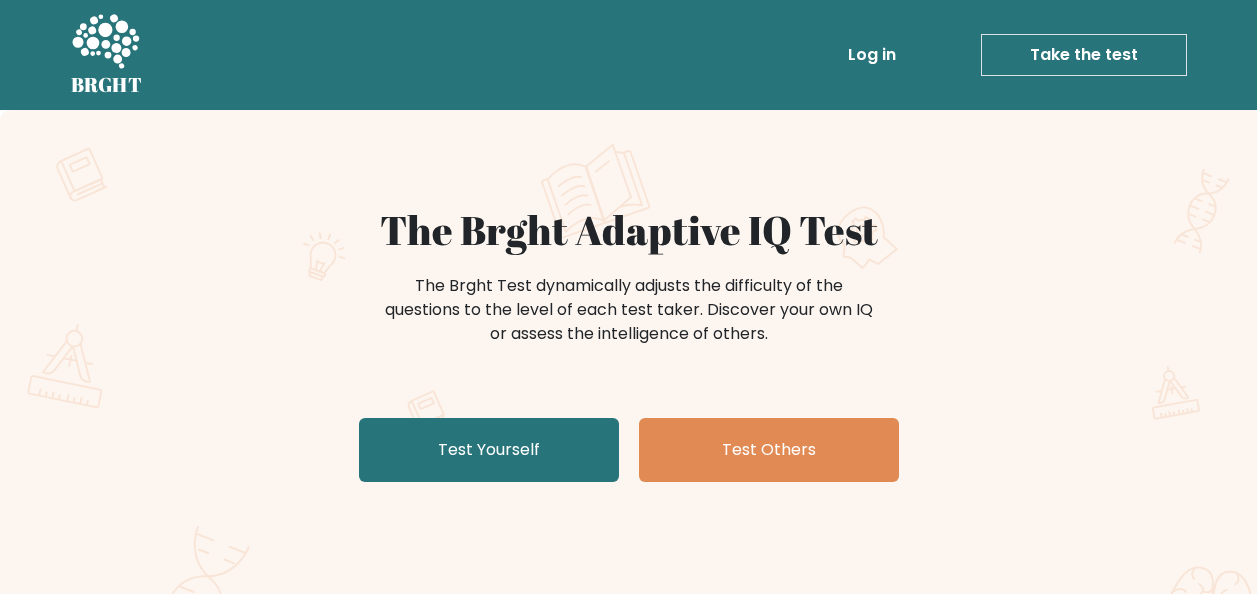 scroll, scrollTop: 0, scrollLeft: 0, axis: both 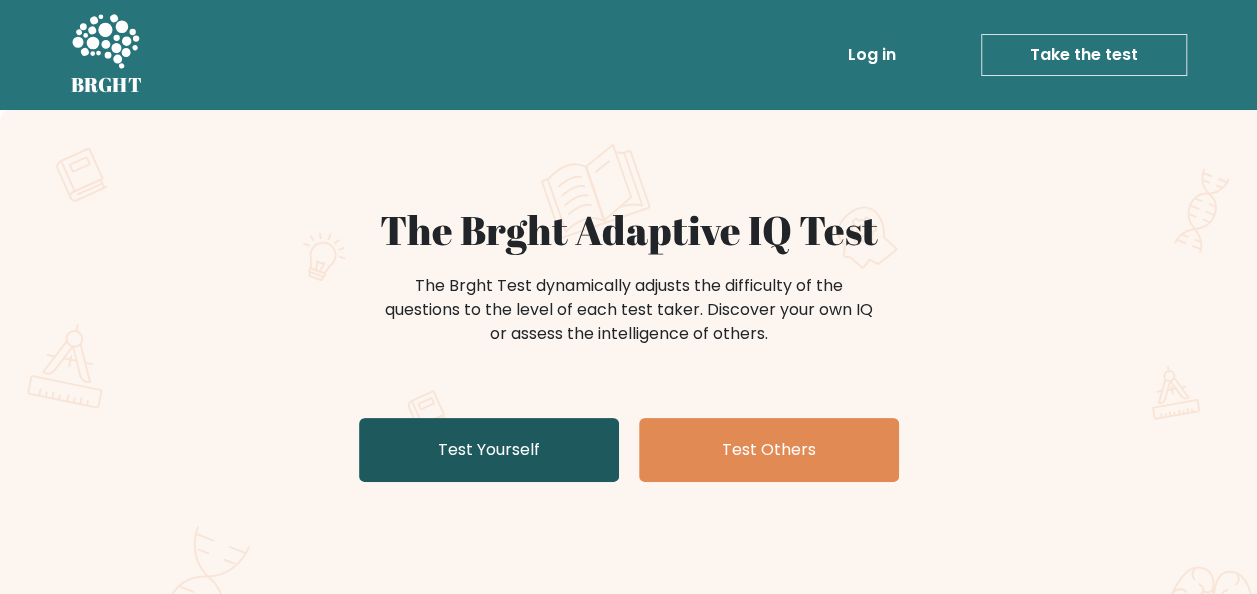 click on "Test Yourself" at bounding box center (489, 450) 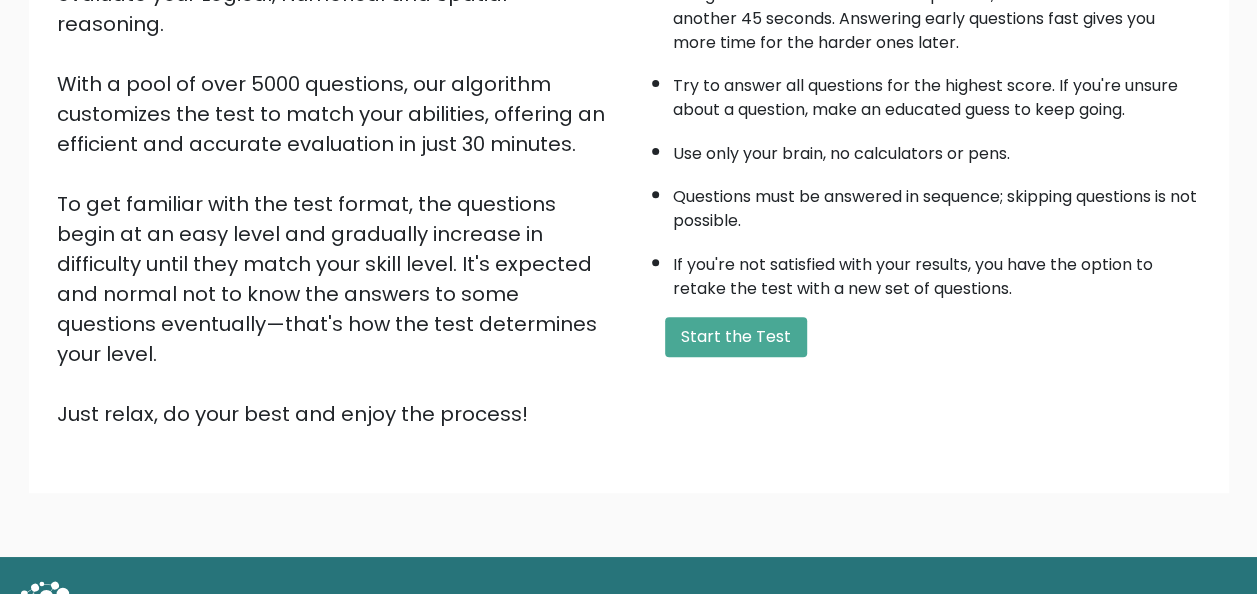scroll, scrollTop: 300, scrollLeft: 0, axis: vertical 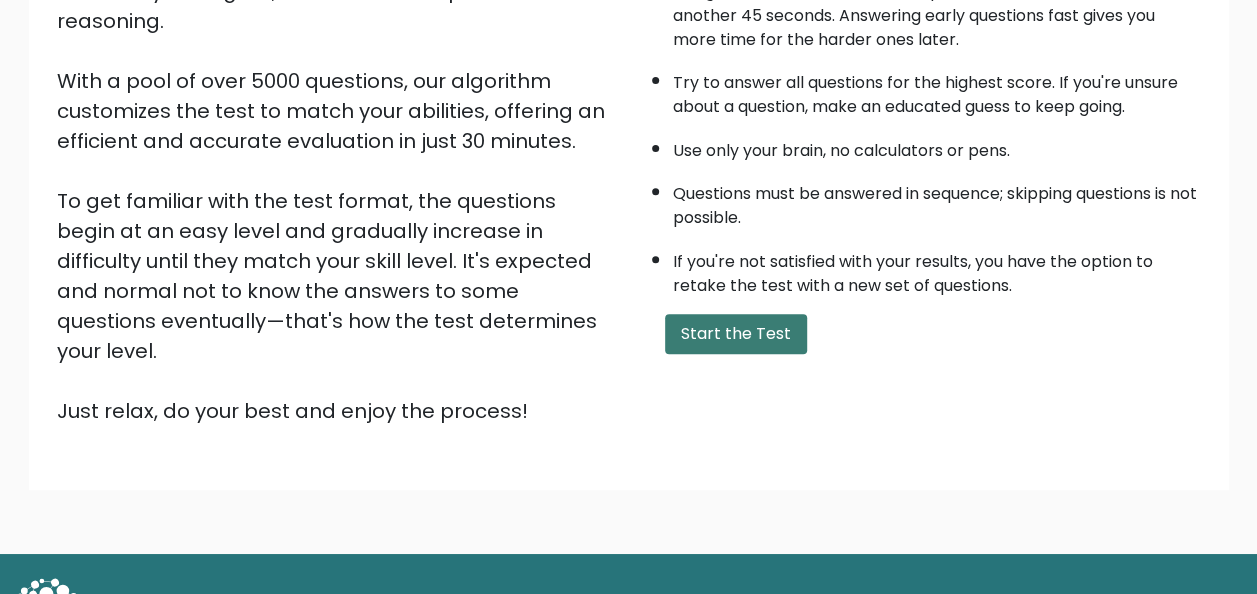 click on "Start the Test" at bounding box center (736, 334) 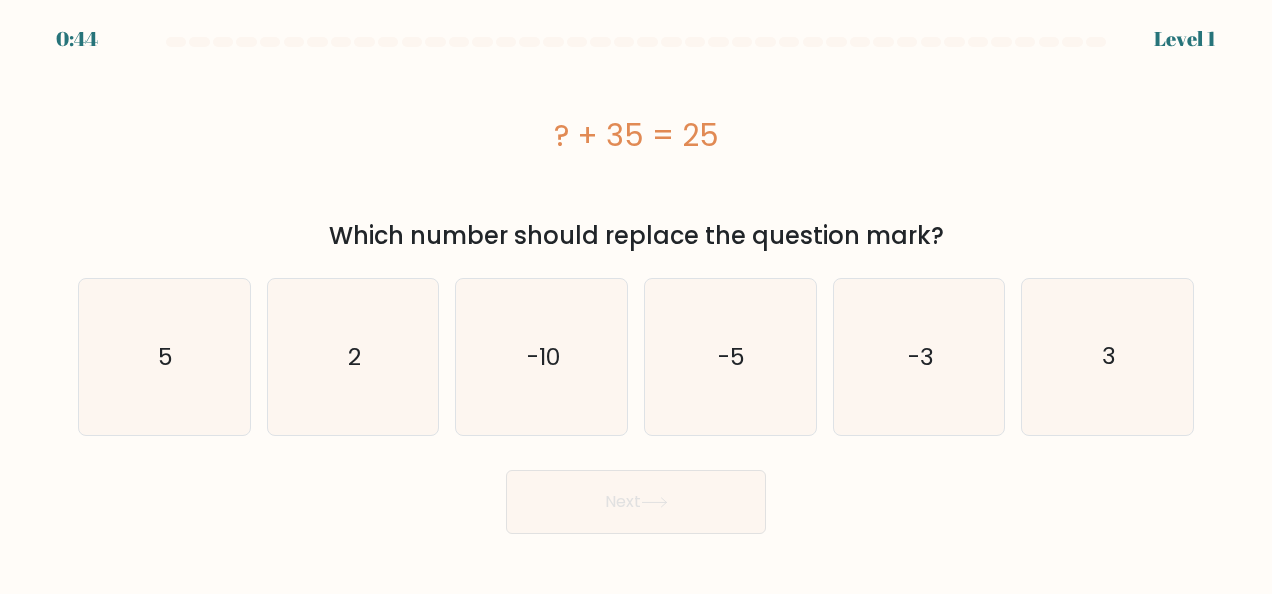 scroll, scrollTop: 0, scrollLeft: 0, axis: both 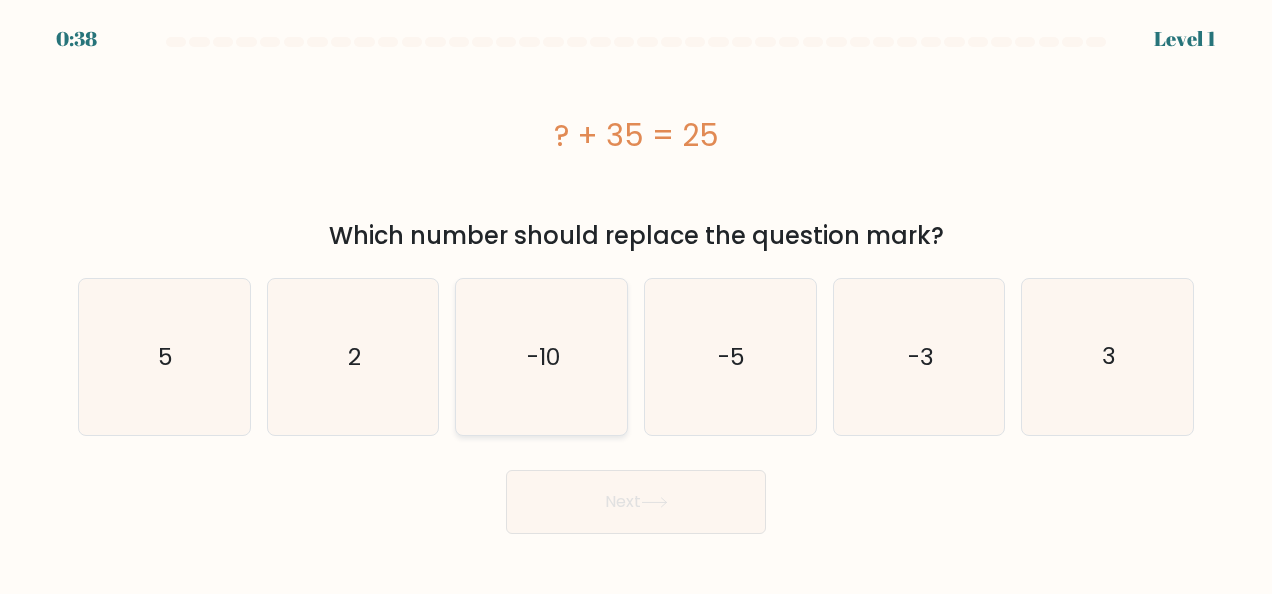 click on "-10" 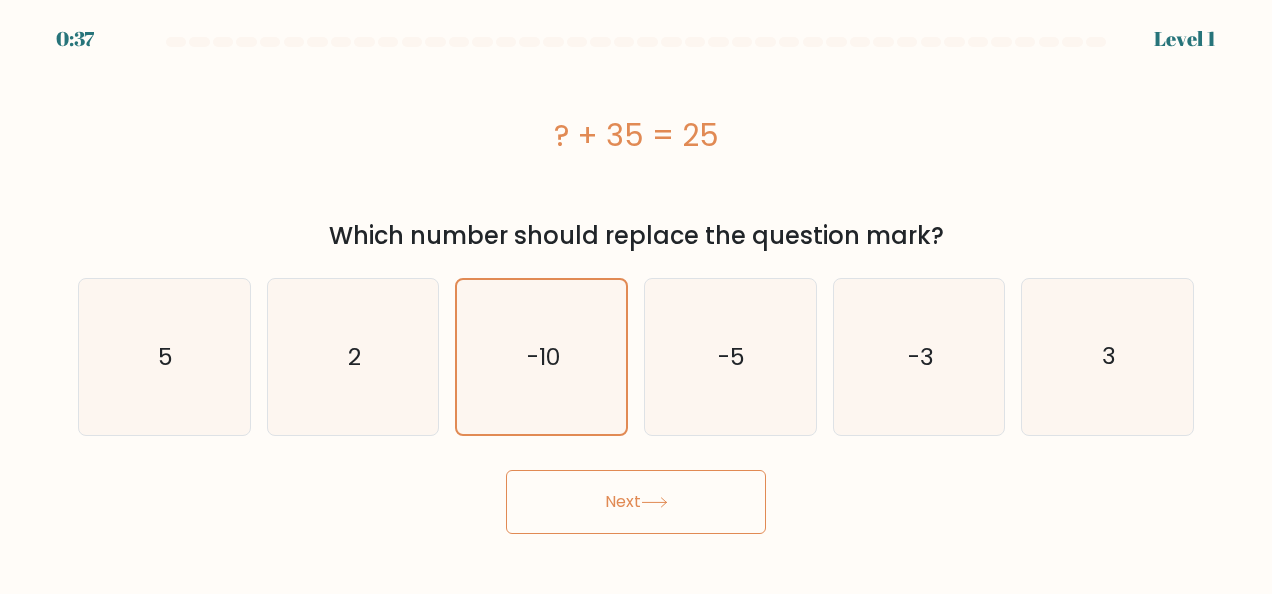 click on "Next" at bounding box center (636, 502) 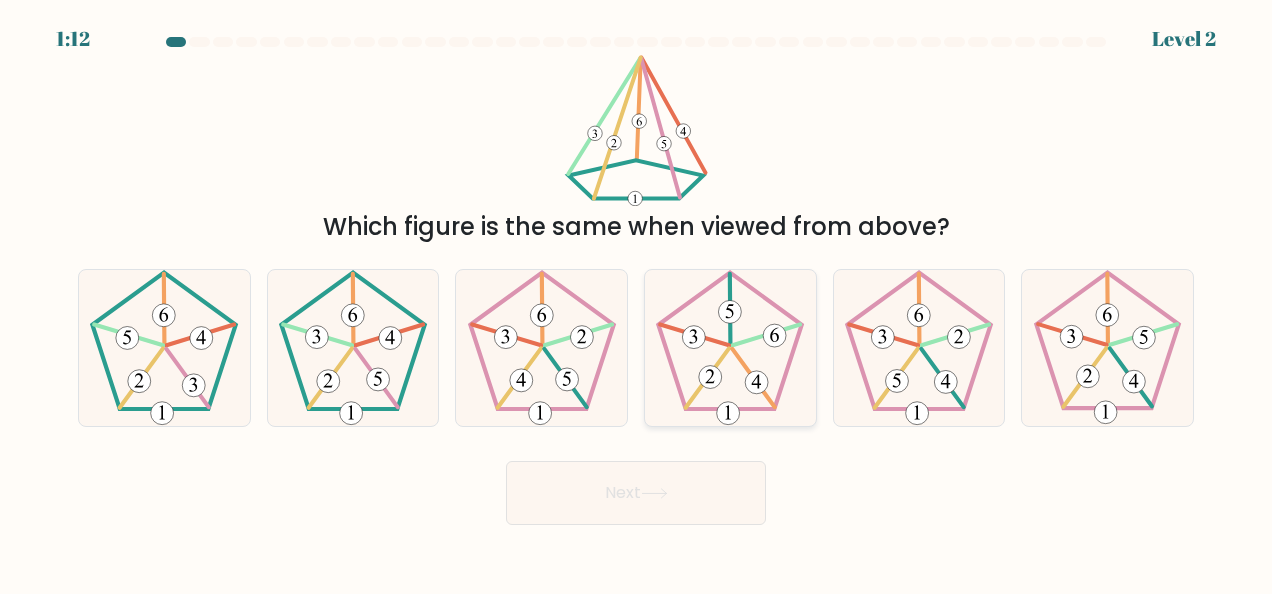 click 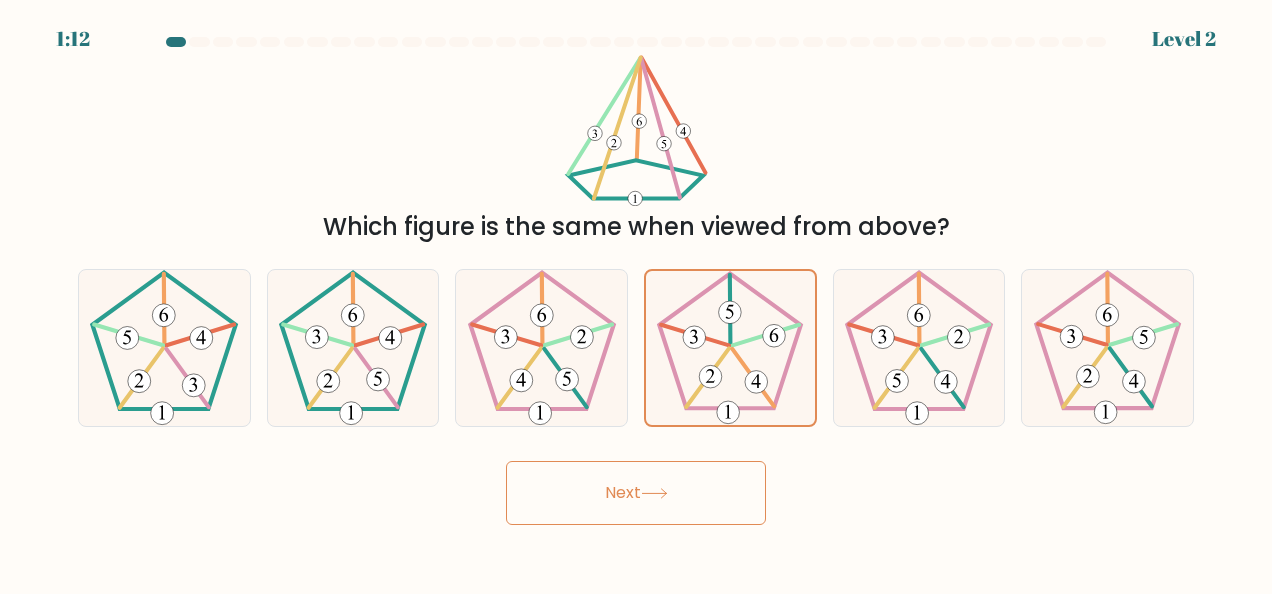 click on "Next" at bounding box center (636, 493) 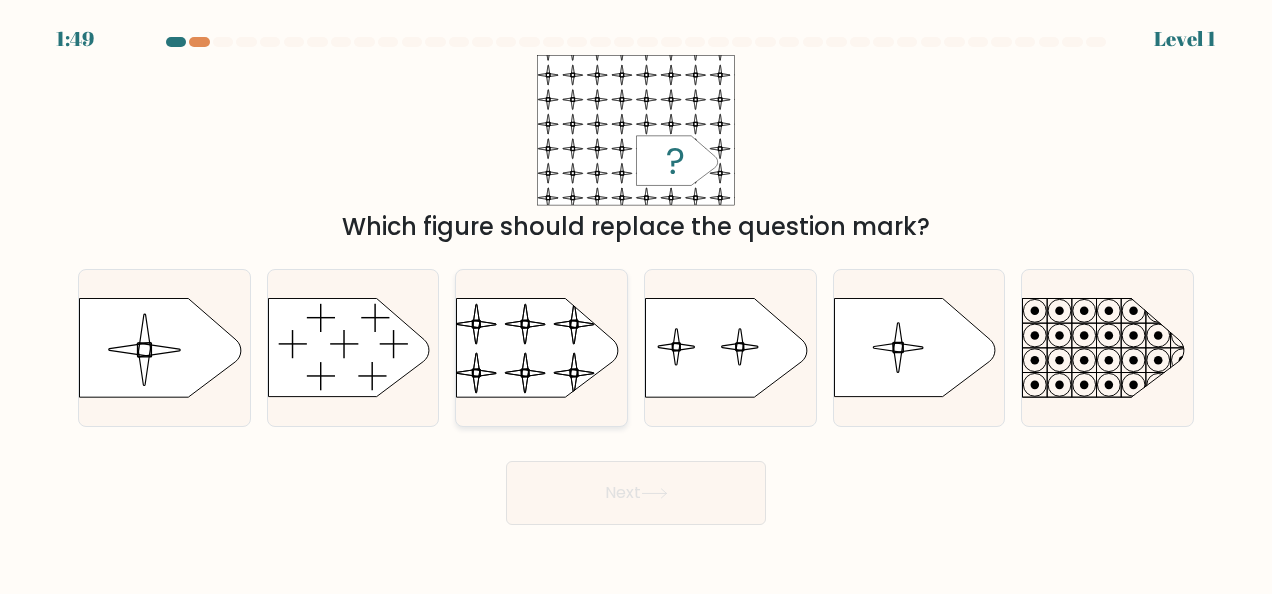 click 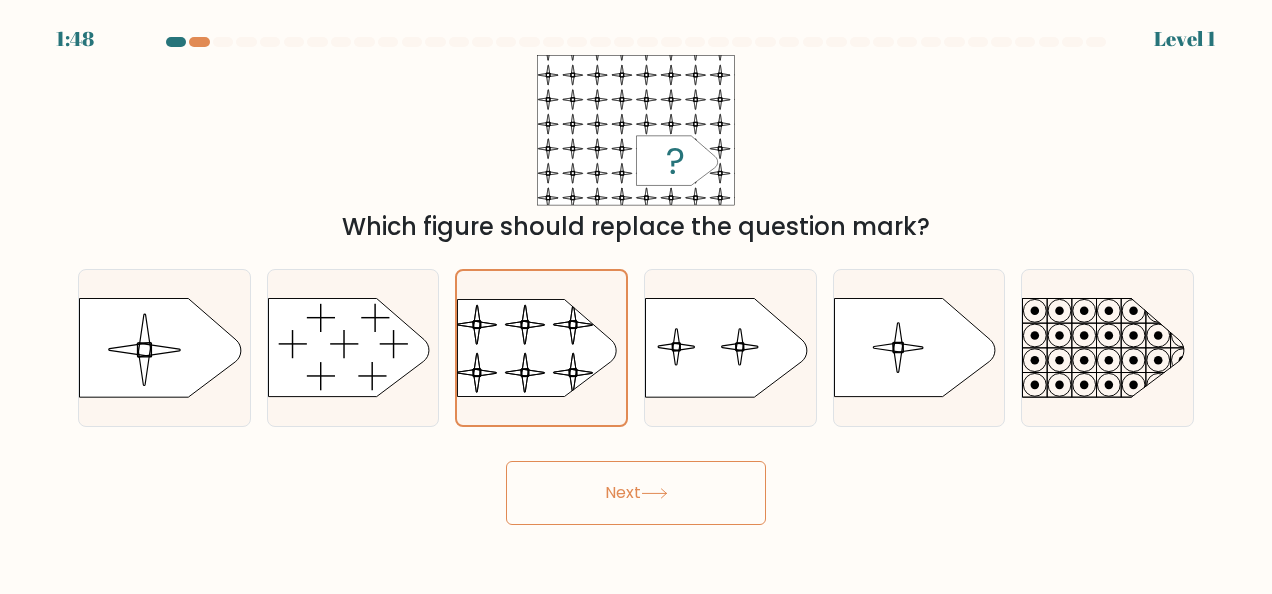 click on "Next" at bounding box center (636, 493) 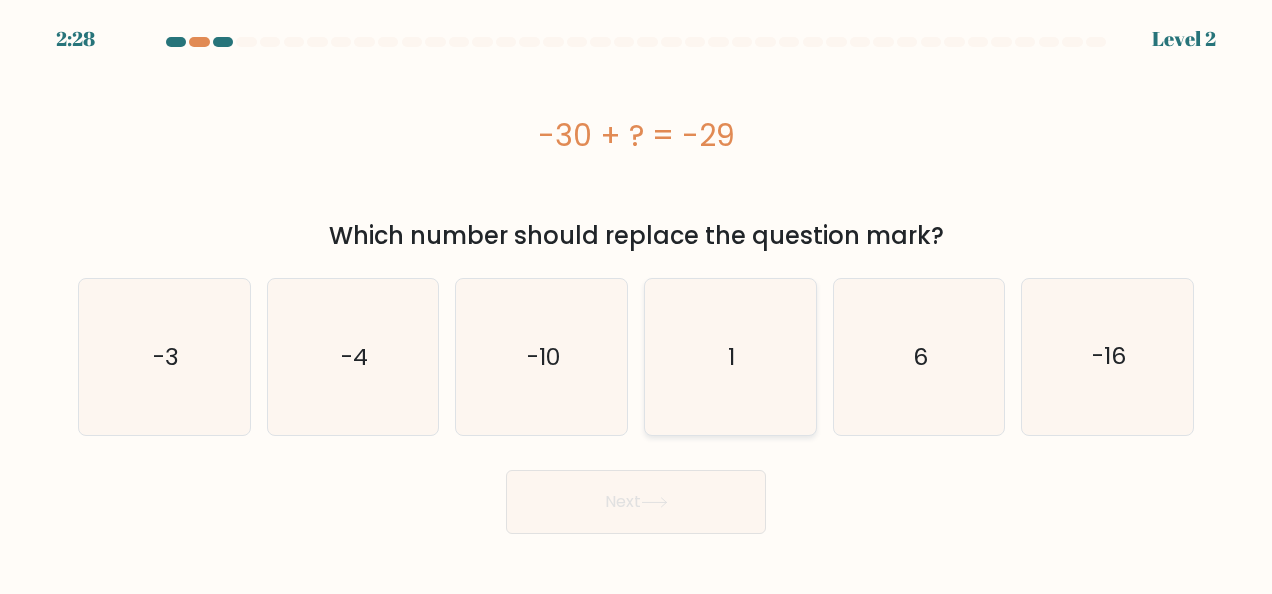 click on "1" 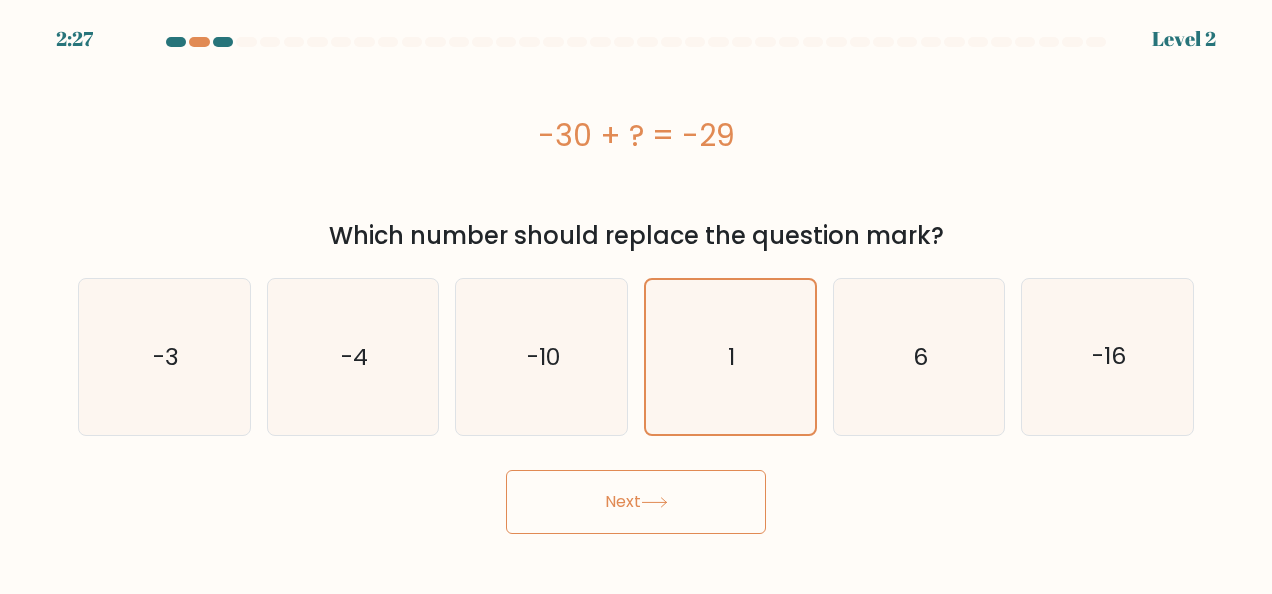 click on "Next" at bounding box center [636, 502] 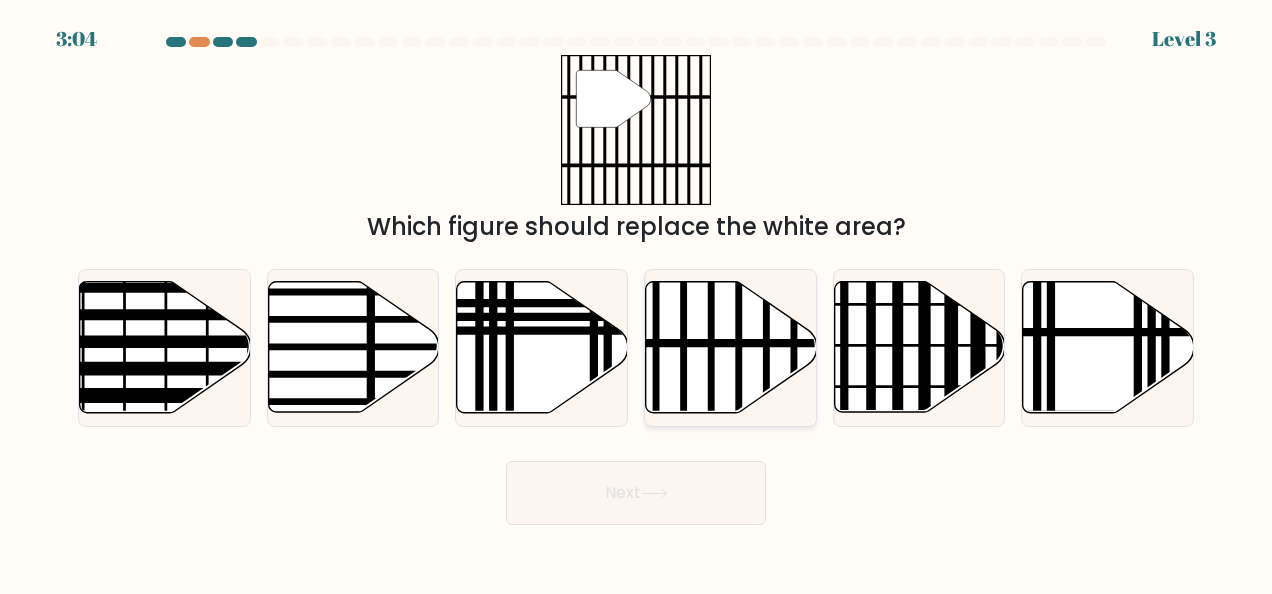 click 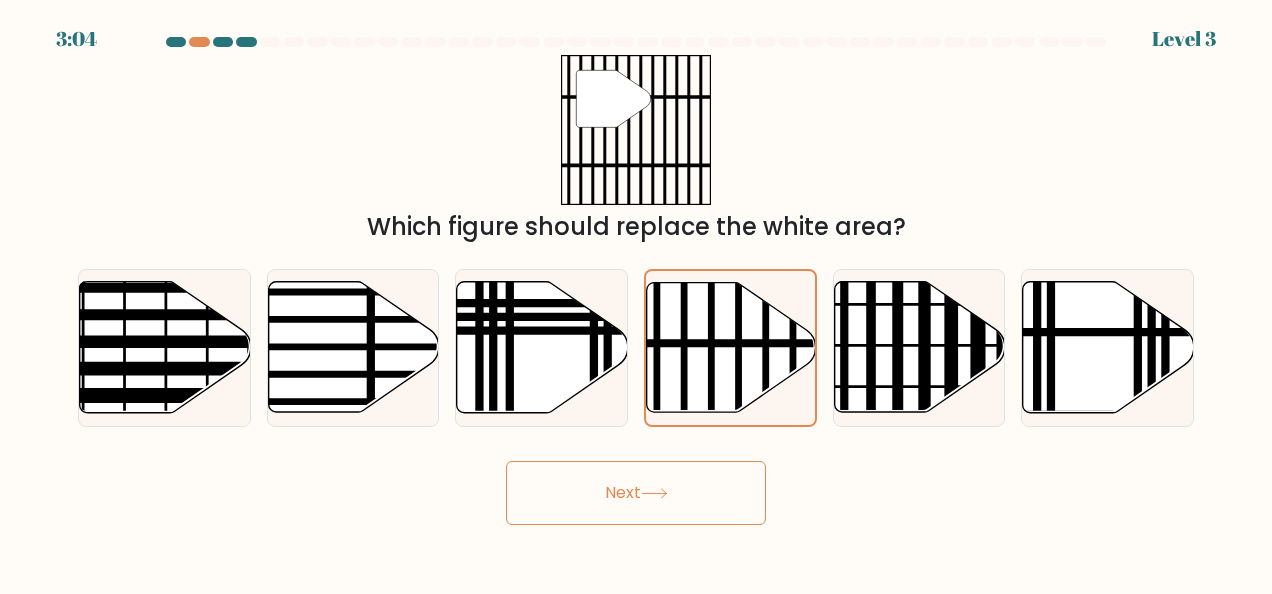 click on "Next" at bounding box center (636, 493) 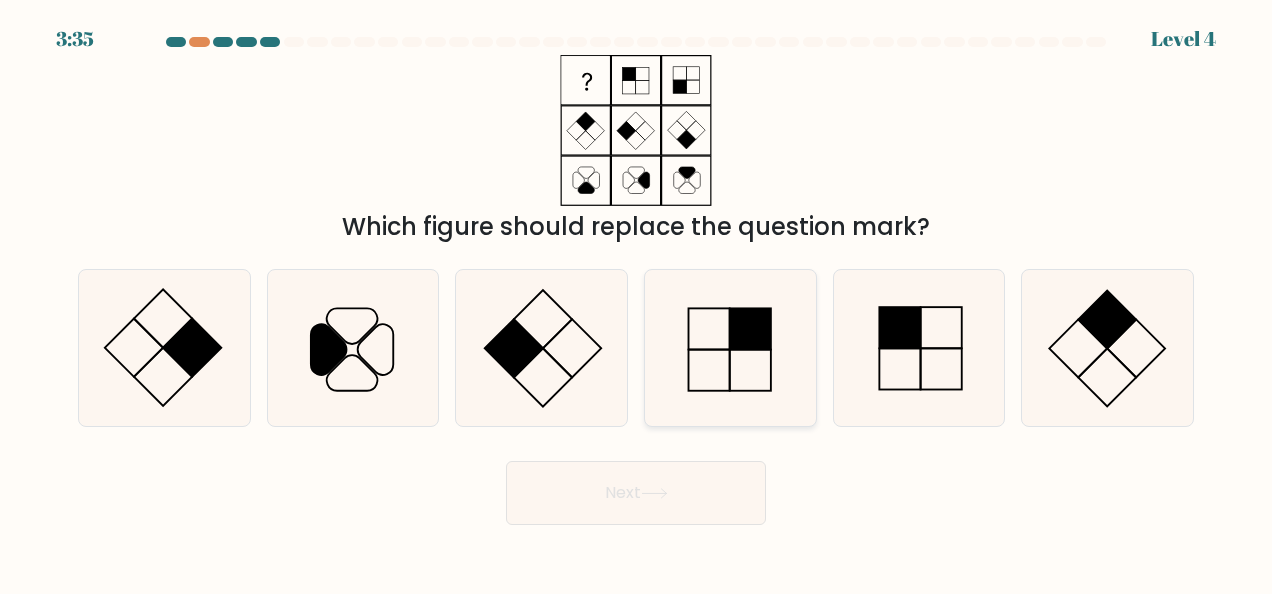 click 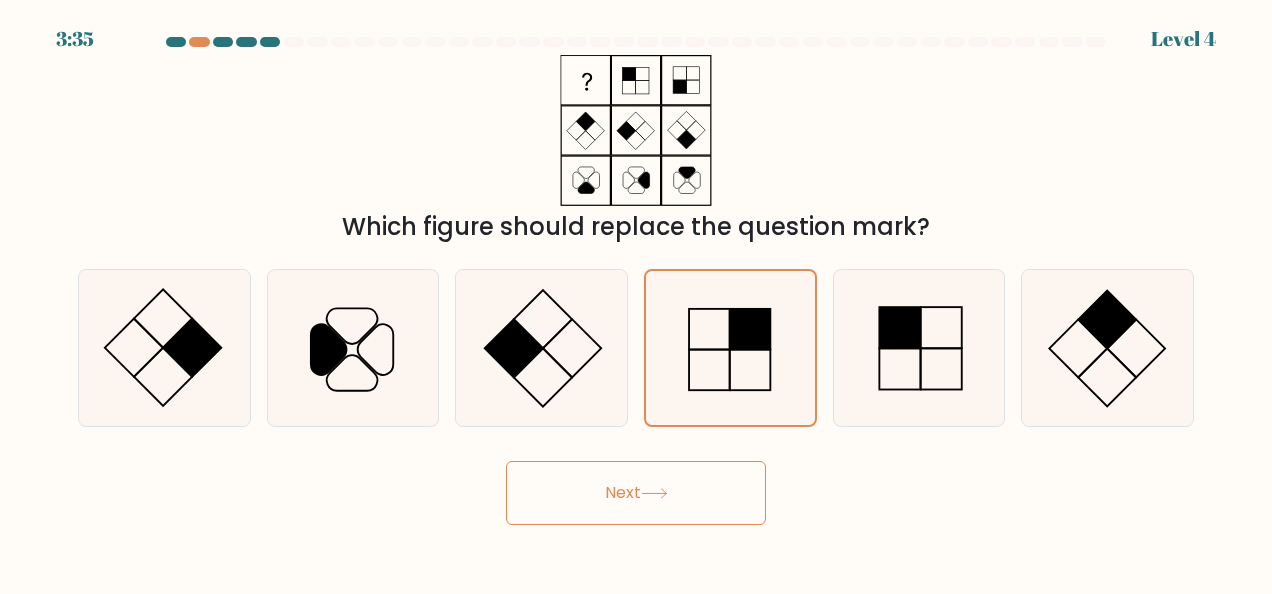 click on "Next" at bounding box center [636, 493] 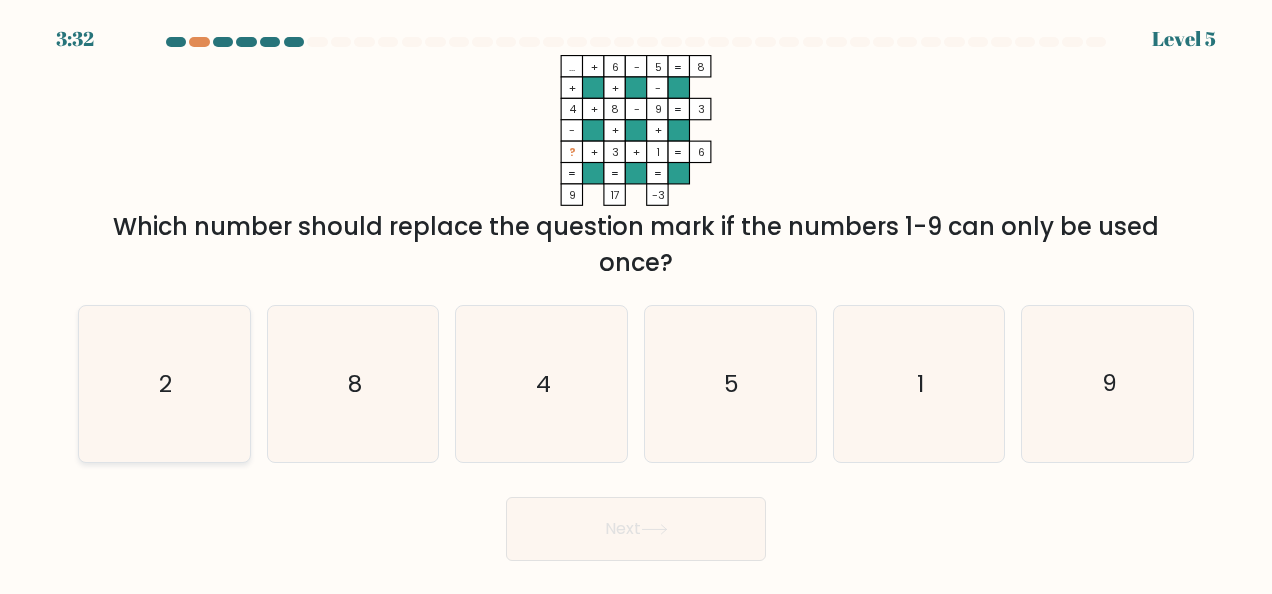 click on "2" 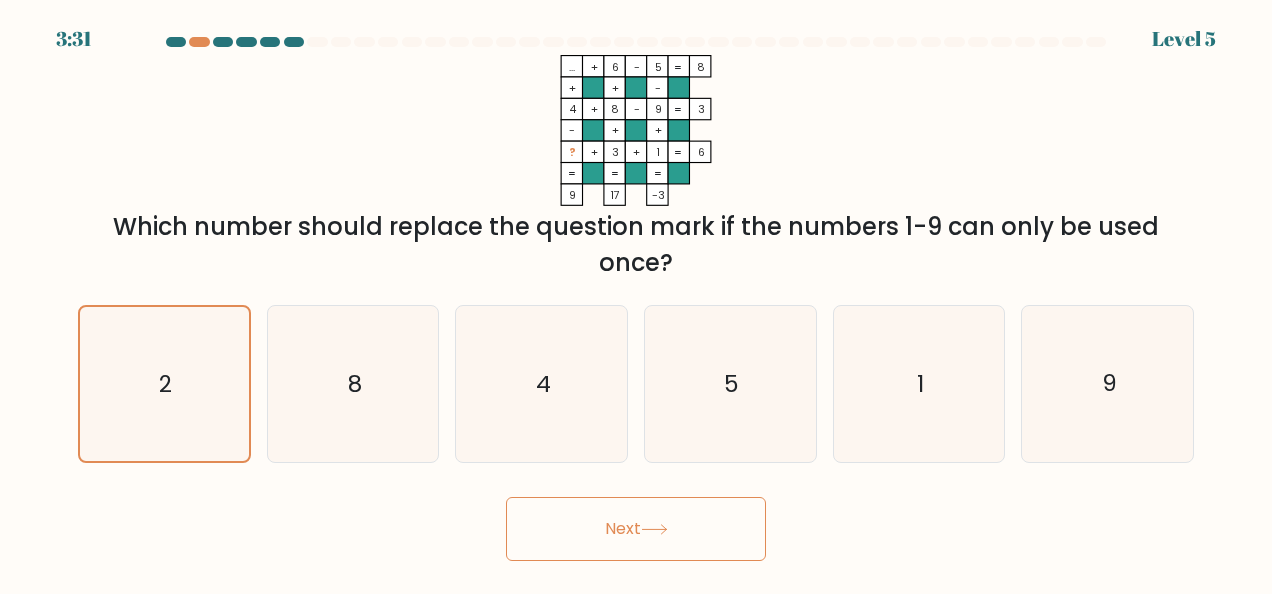 click on "Next" at bounding box center [636, 529] 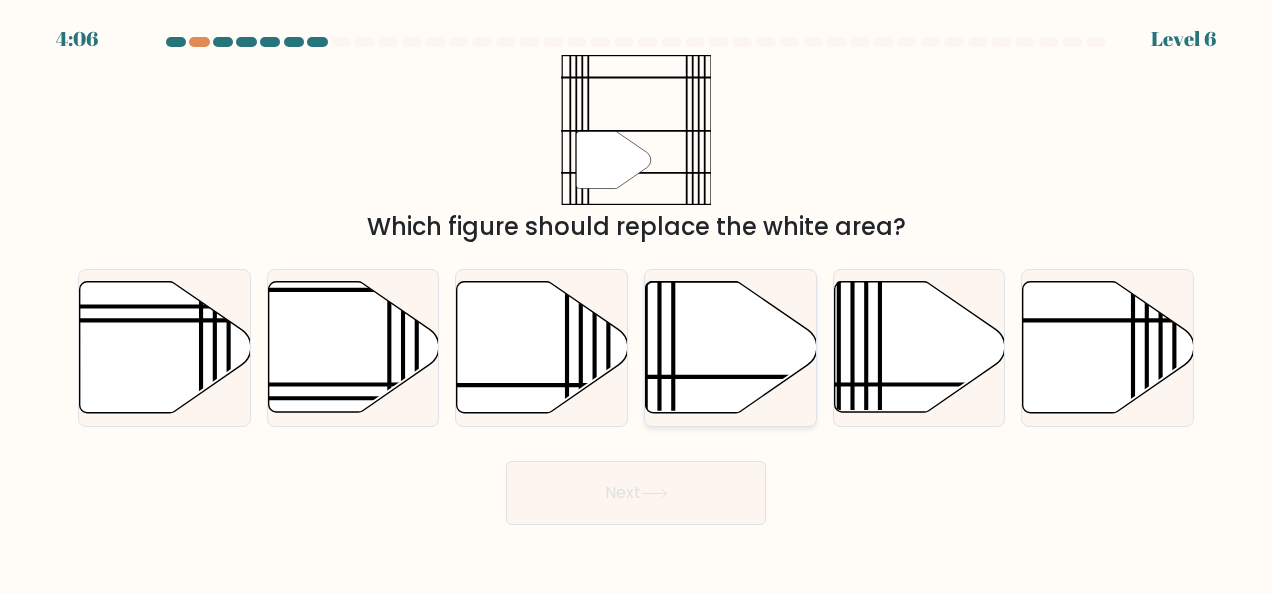 click 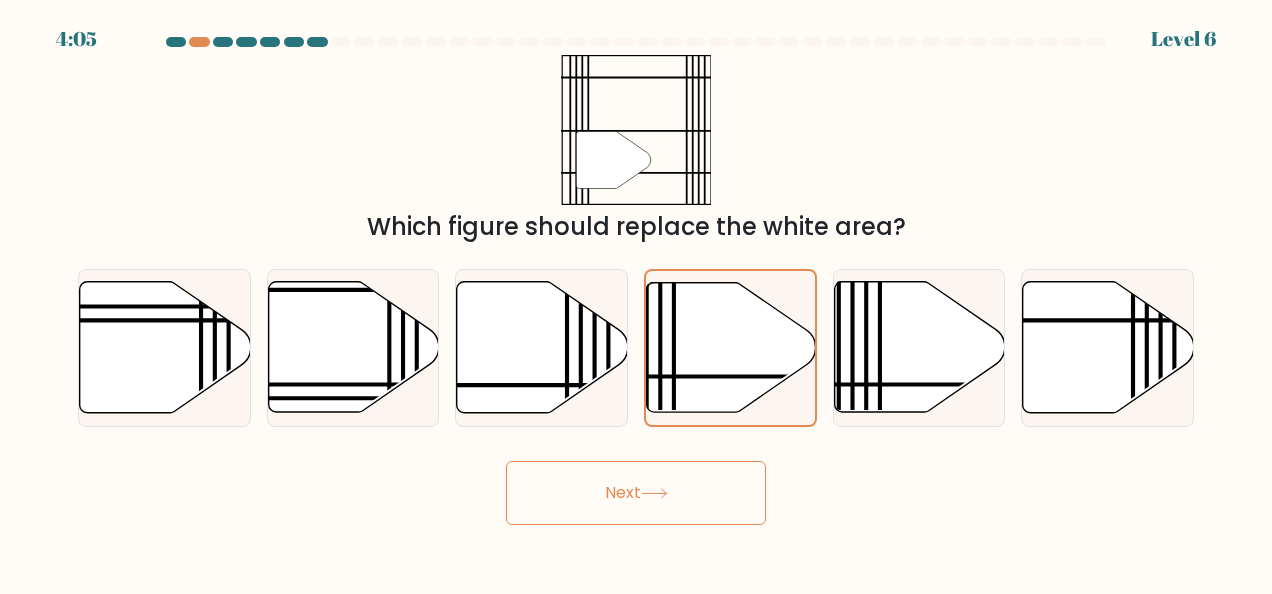 click 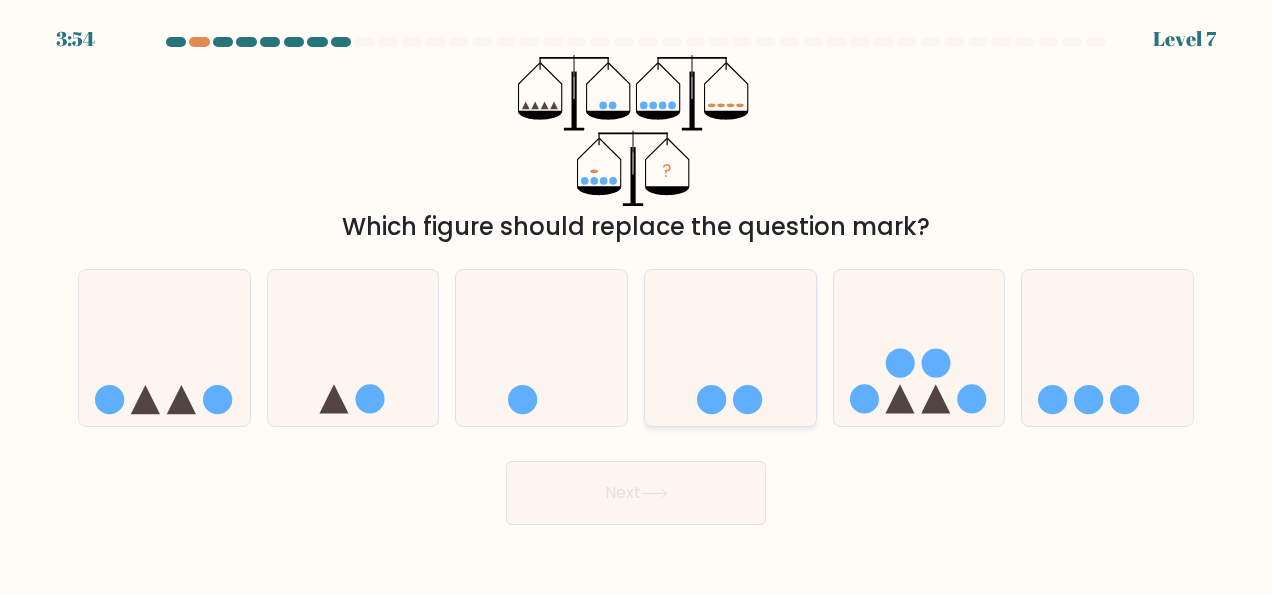 click 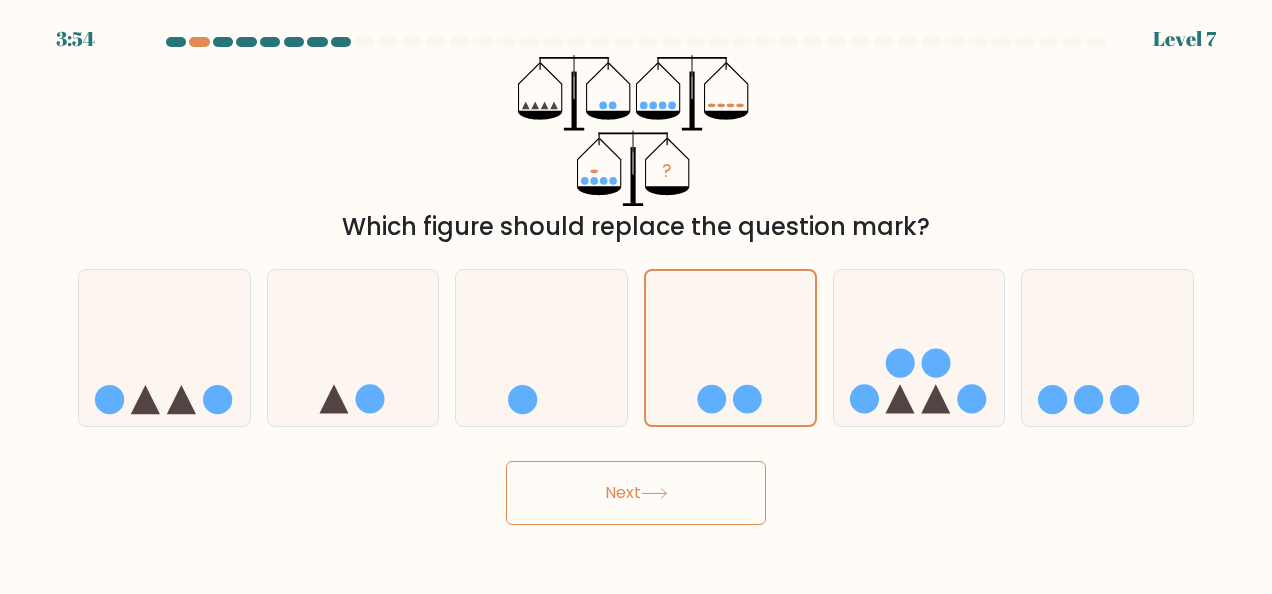 click on "Next" at bounding box center (636, 493) 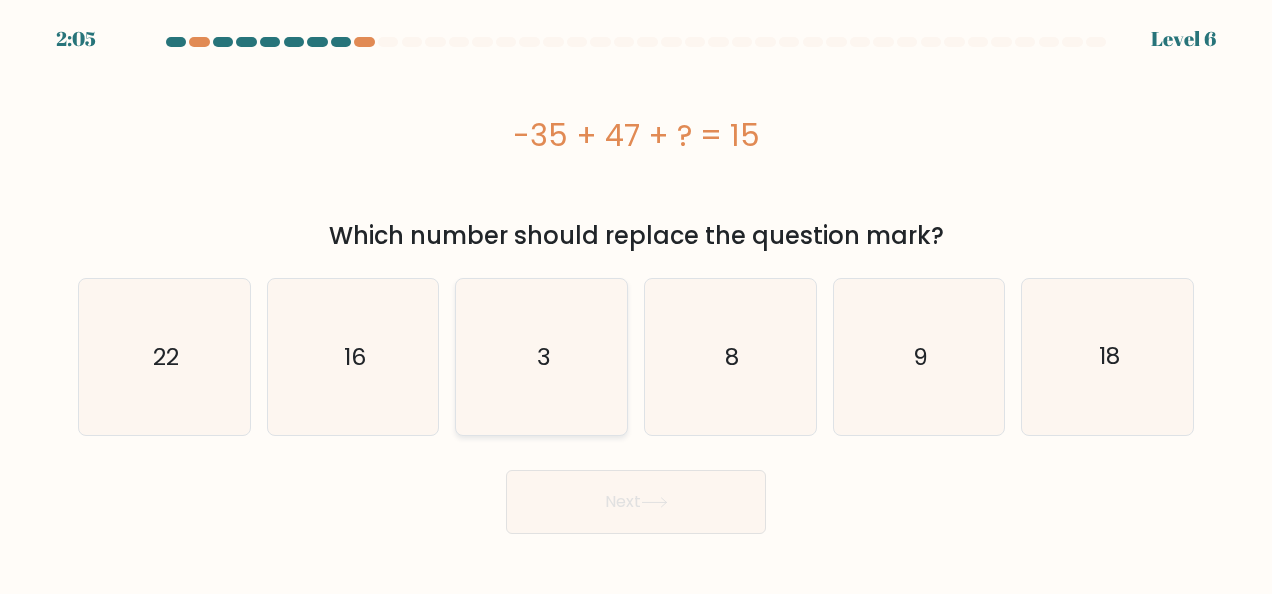 click on "3" 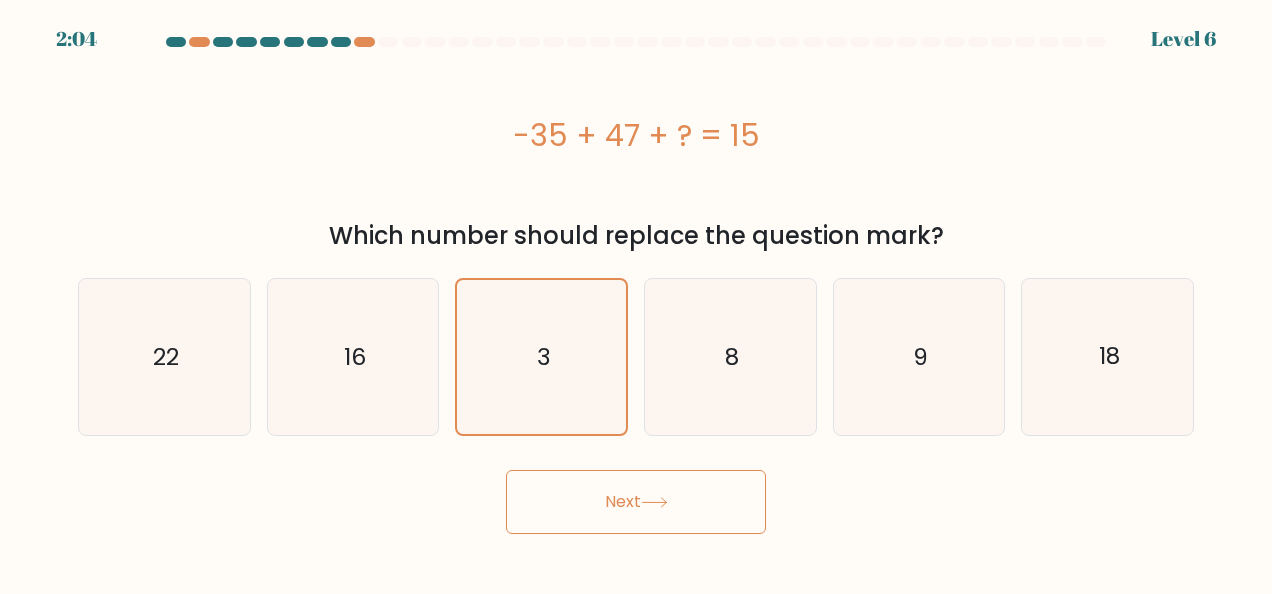 click on "Next" at bounding box center (636, 502) 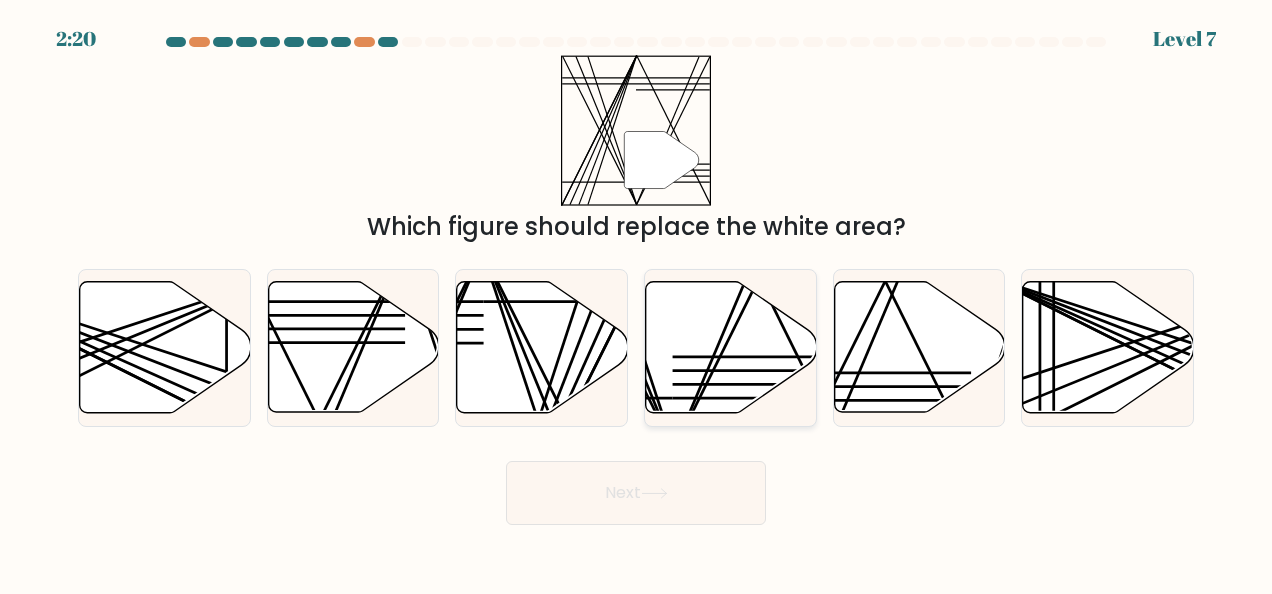 click 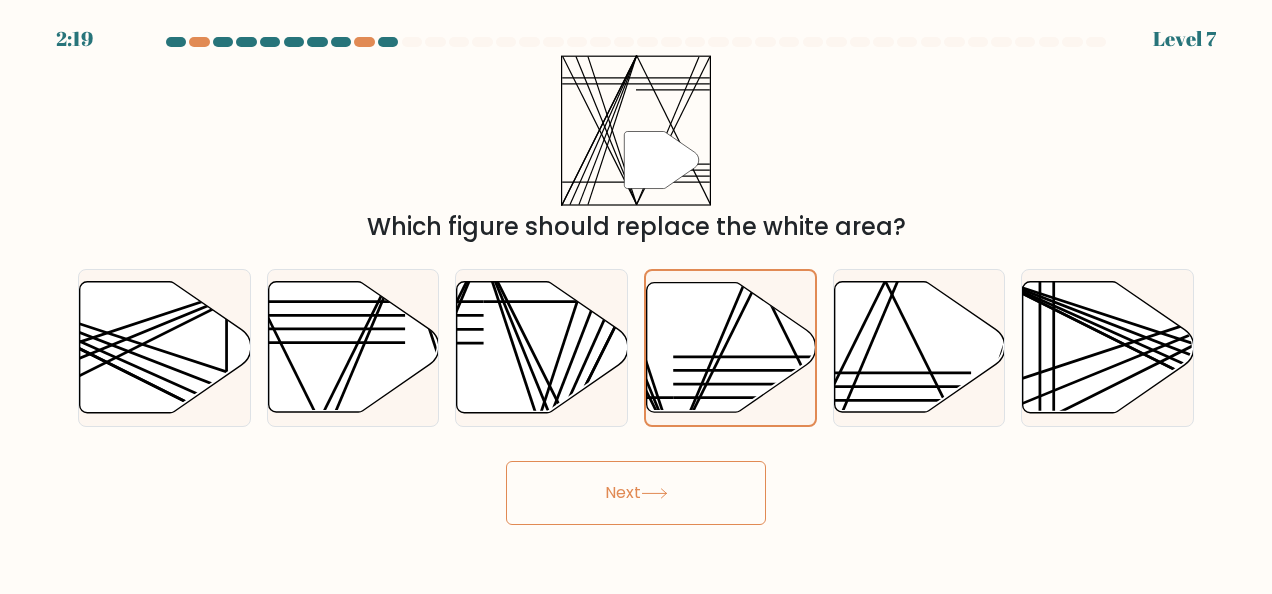 click on "Next" at bounding box center [636, 493] 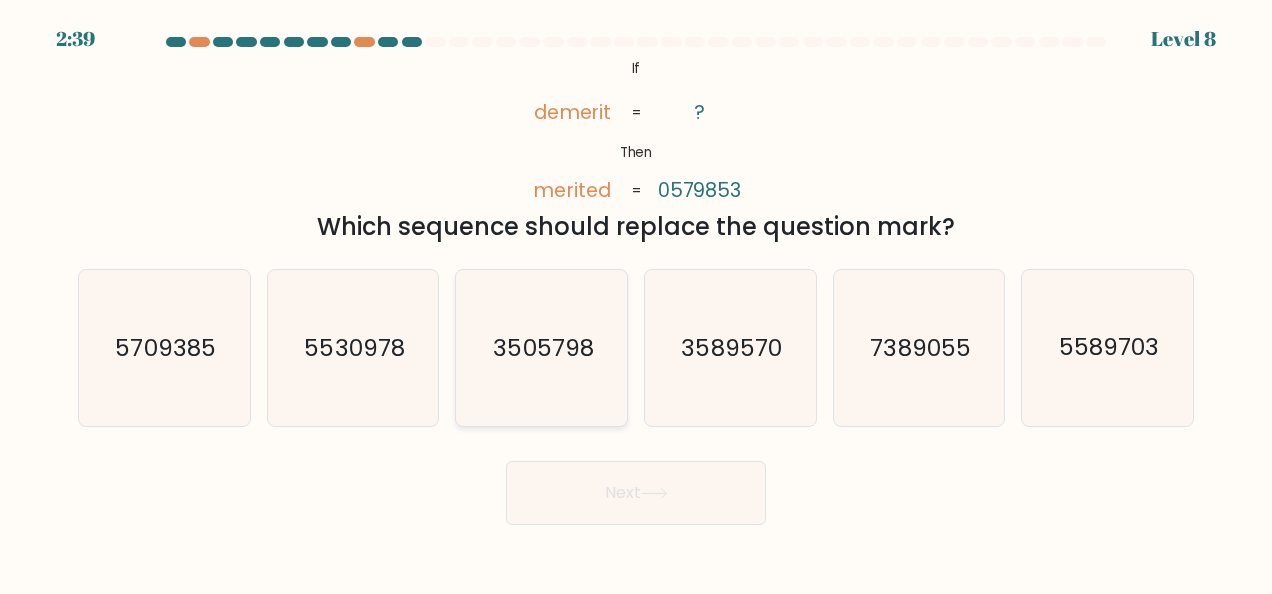 click on "3505798" 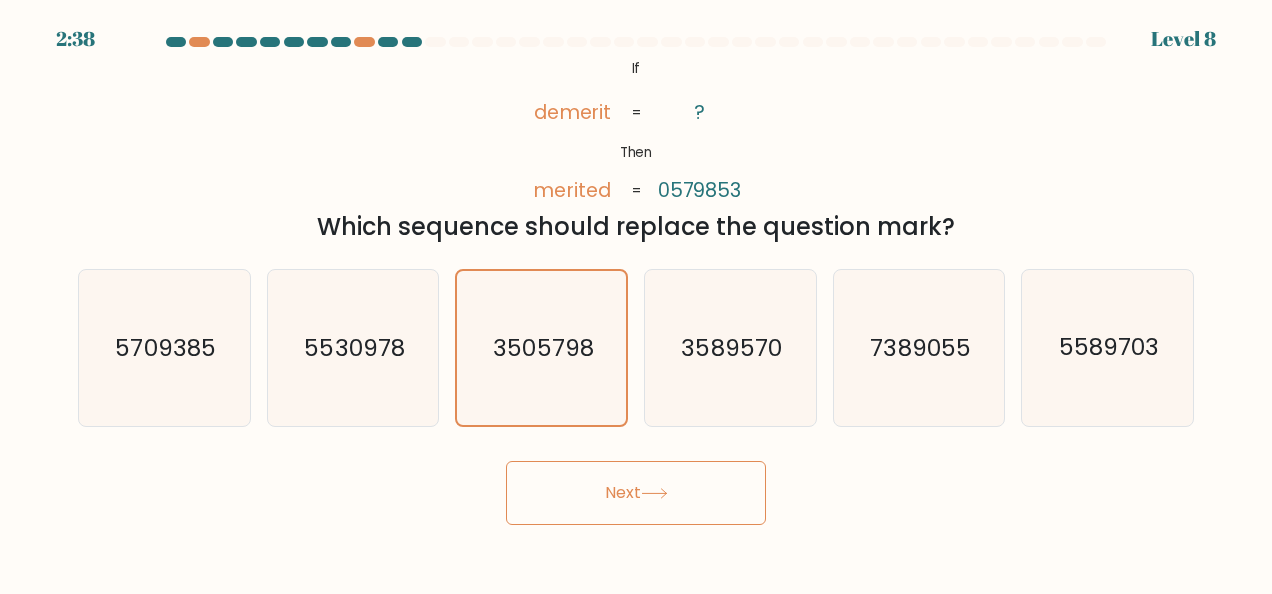 click 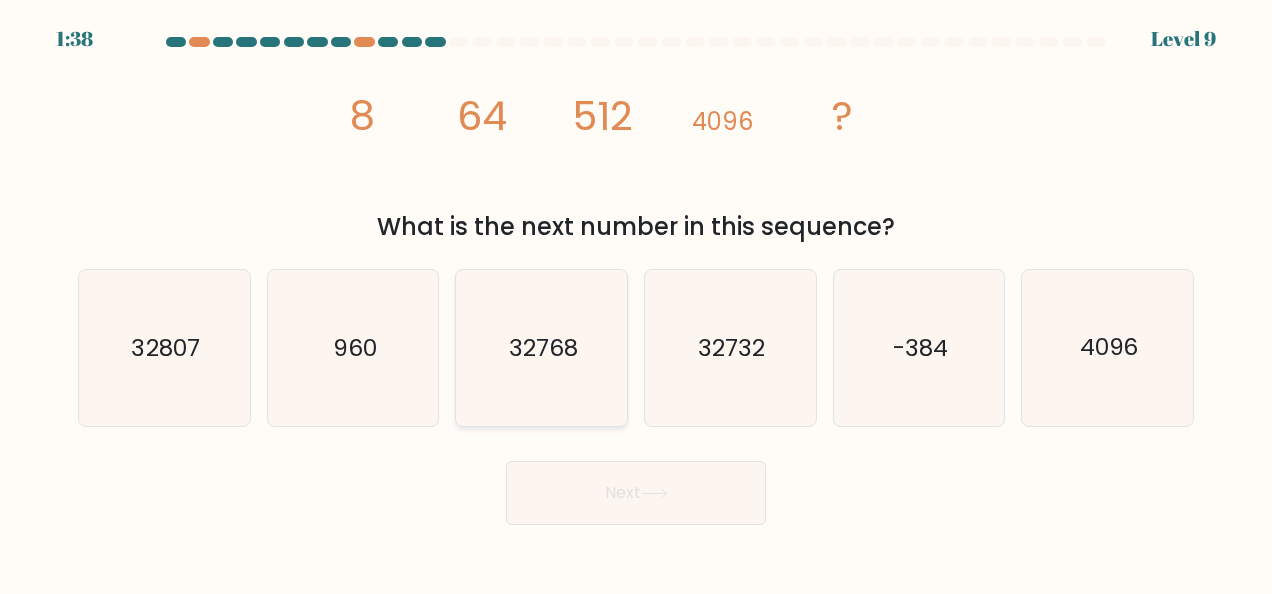 click on "32768" 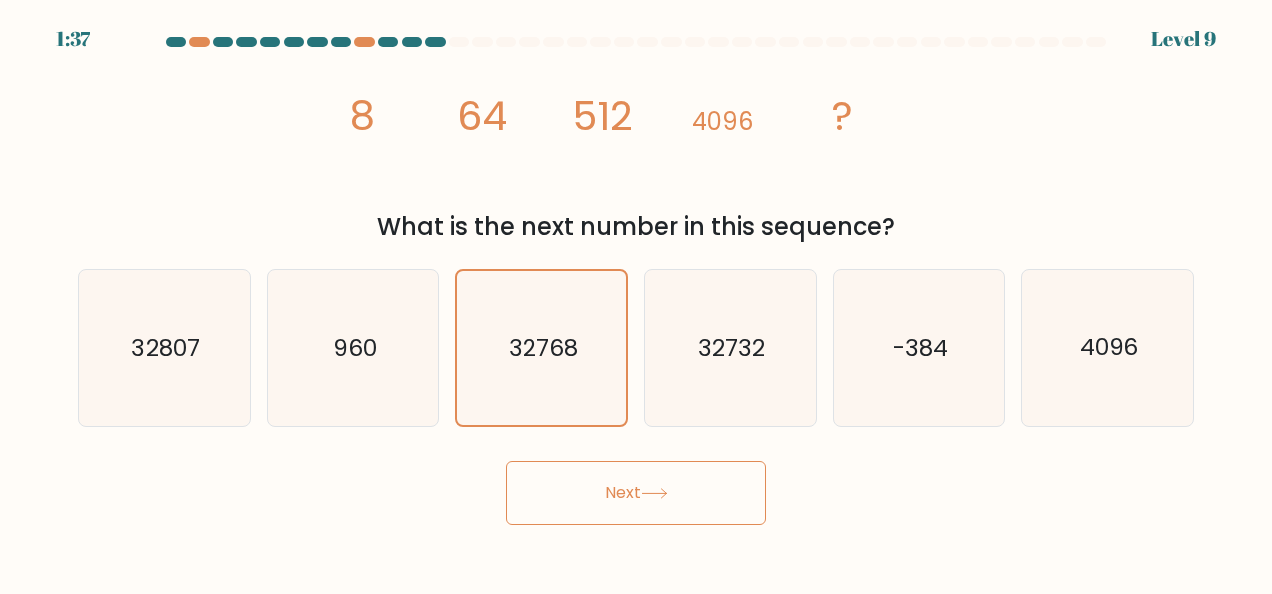 click on "Next" at bounding box center [636, 493] 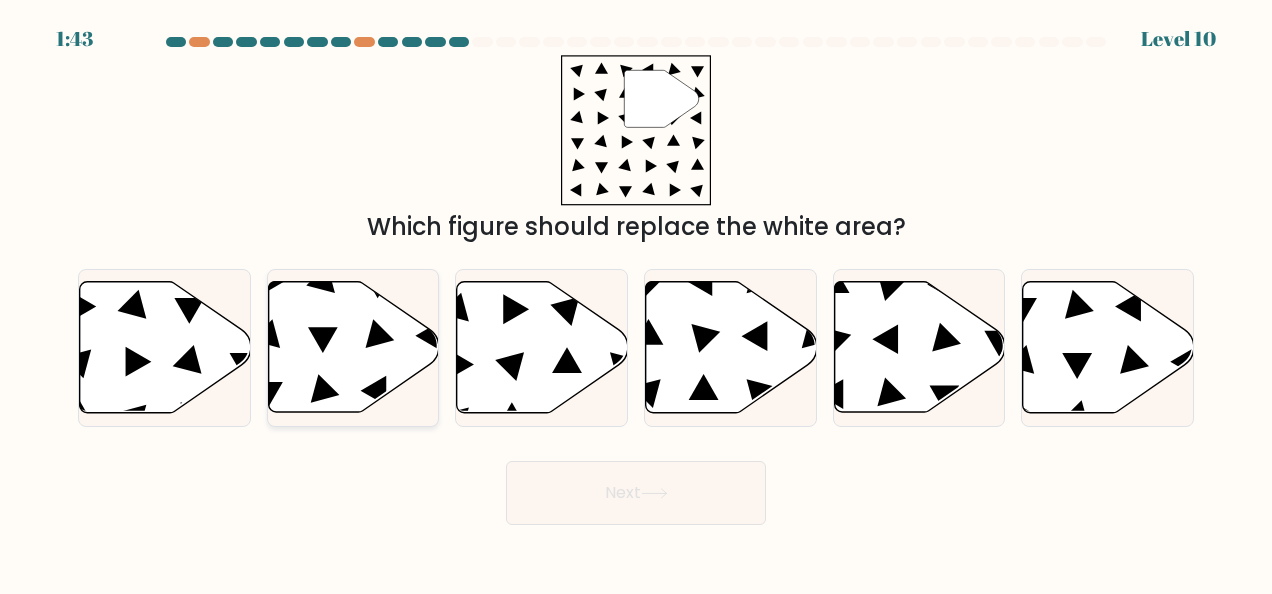 click 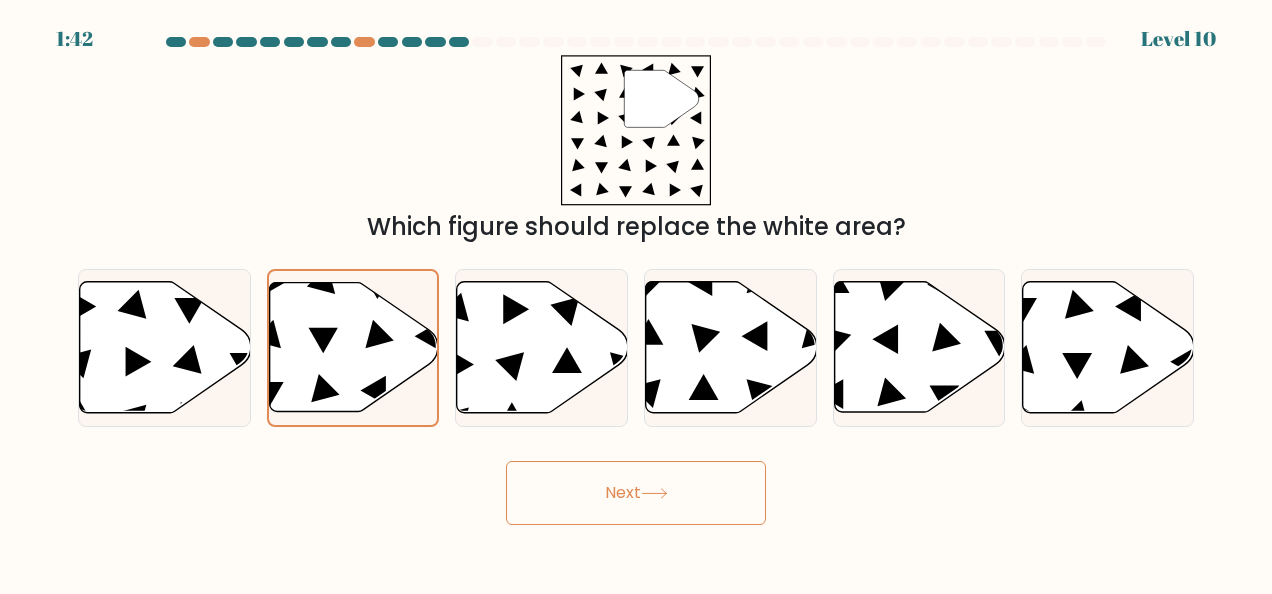 click on "Next" at bounding box center (636, 493) 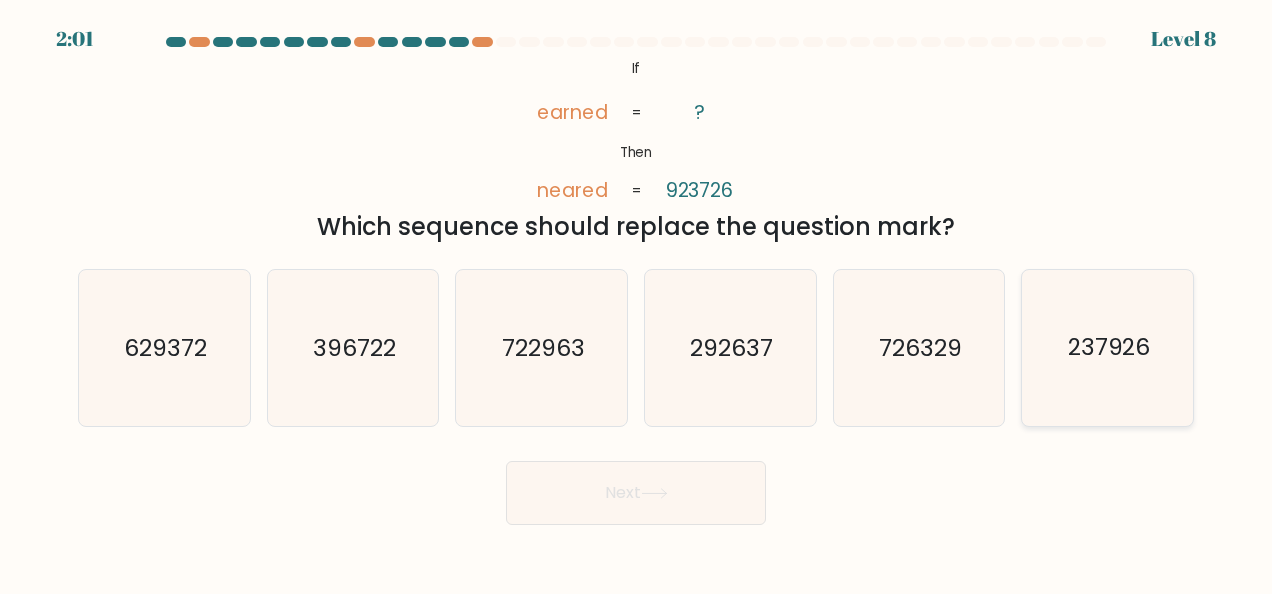 drag, startPoint x: 1078, startPoint y: 372, endPoint x: 1035, endPoint y: 389, distance: 46.238514 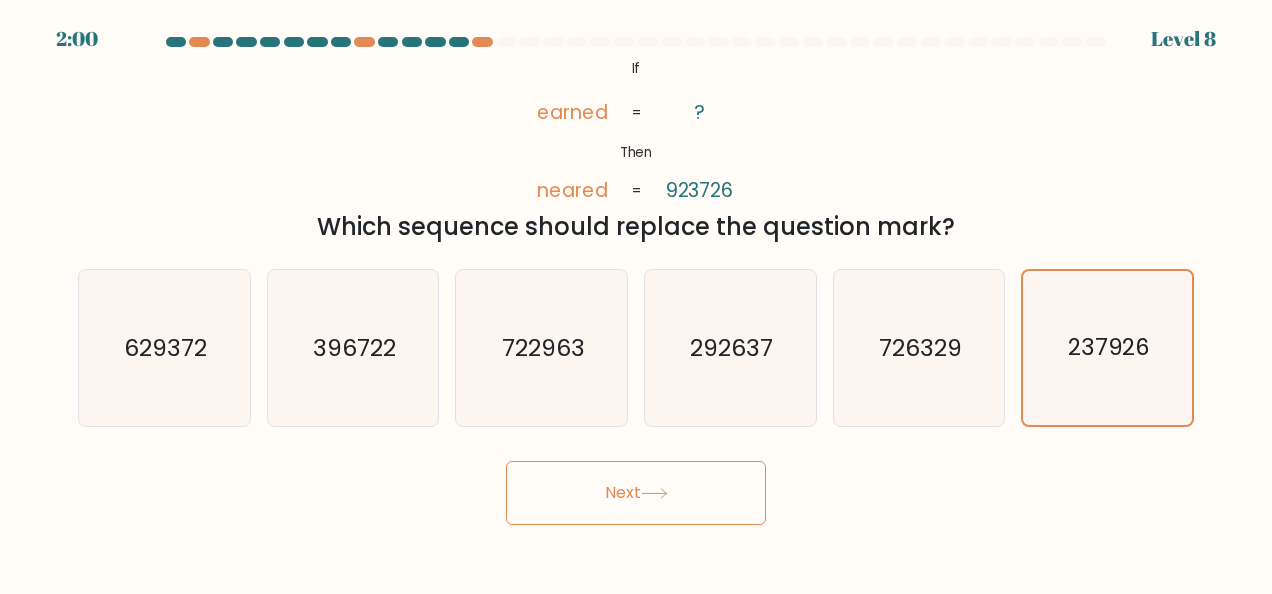 click on "Next" at bounding box center [636, 493] 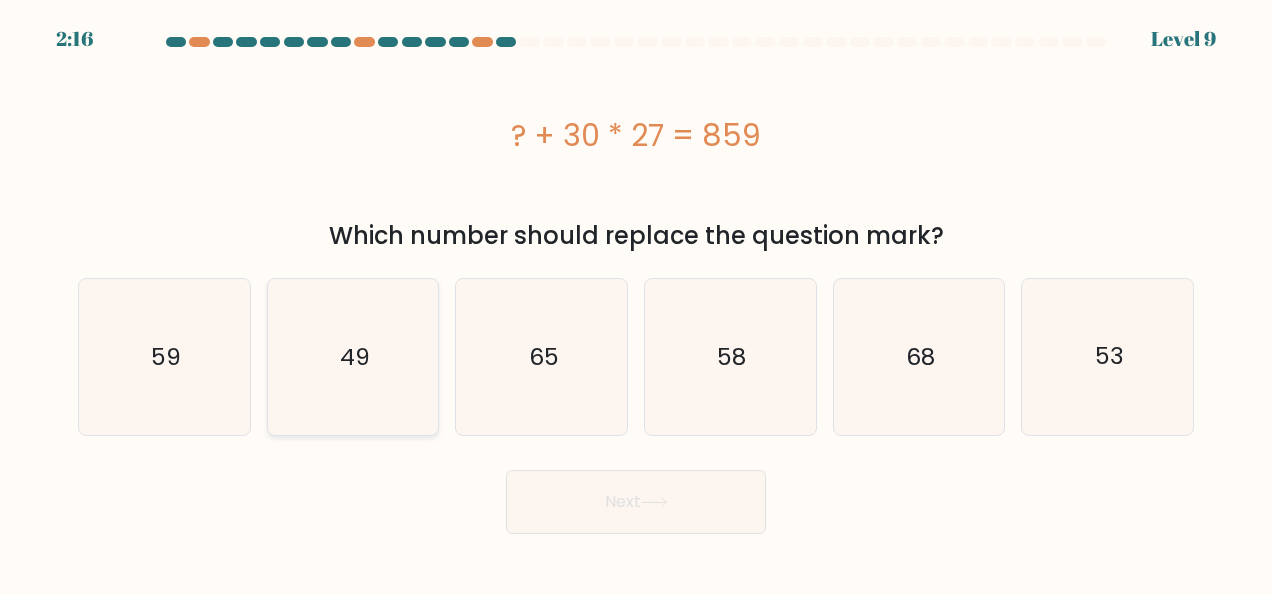 click on "49" 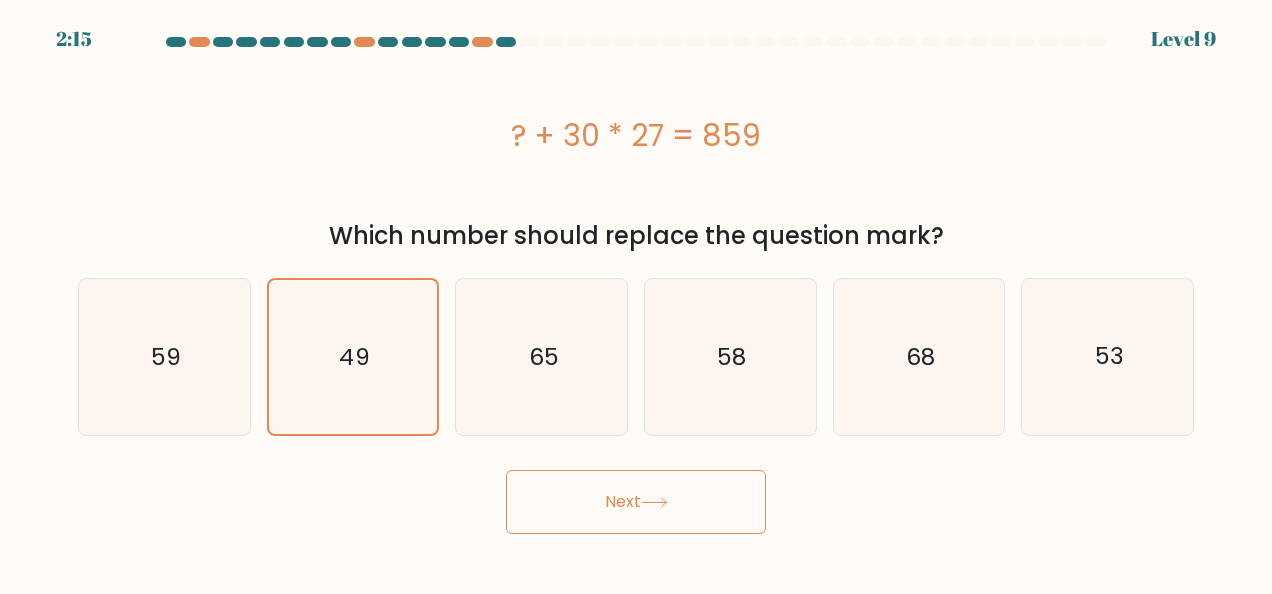 click on "Next" at bounding box center (636, 502) 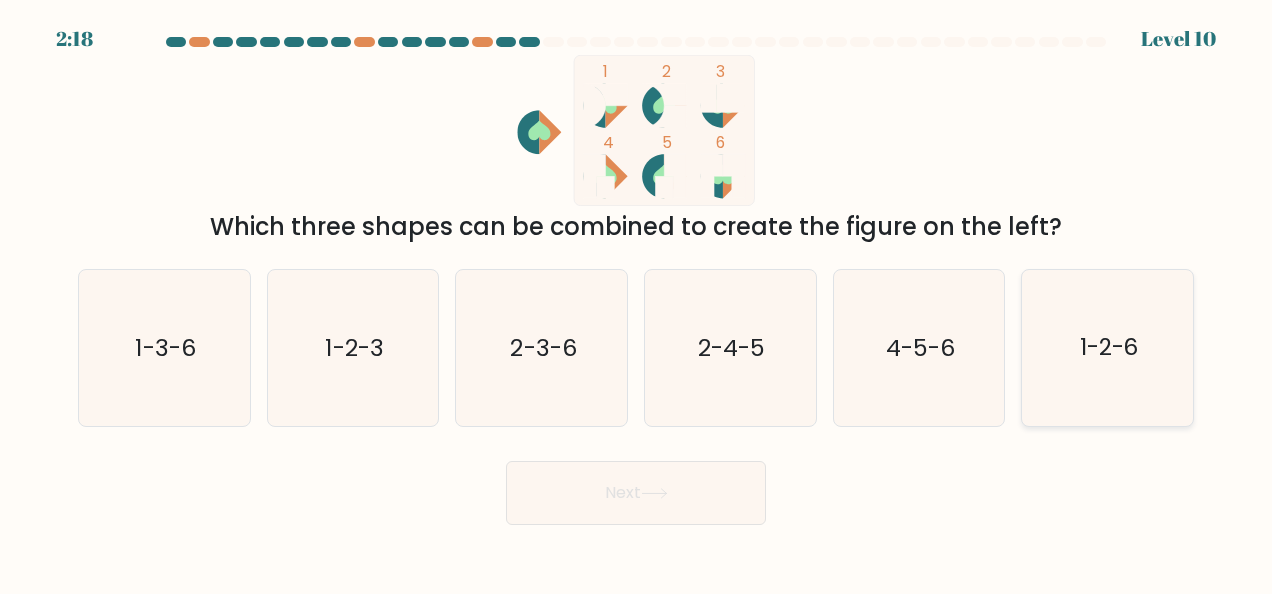 click on "1-2-6" 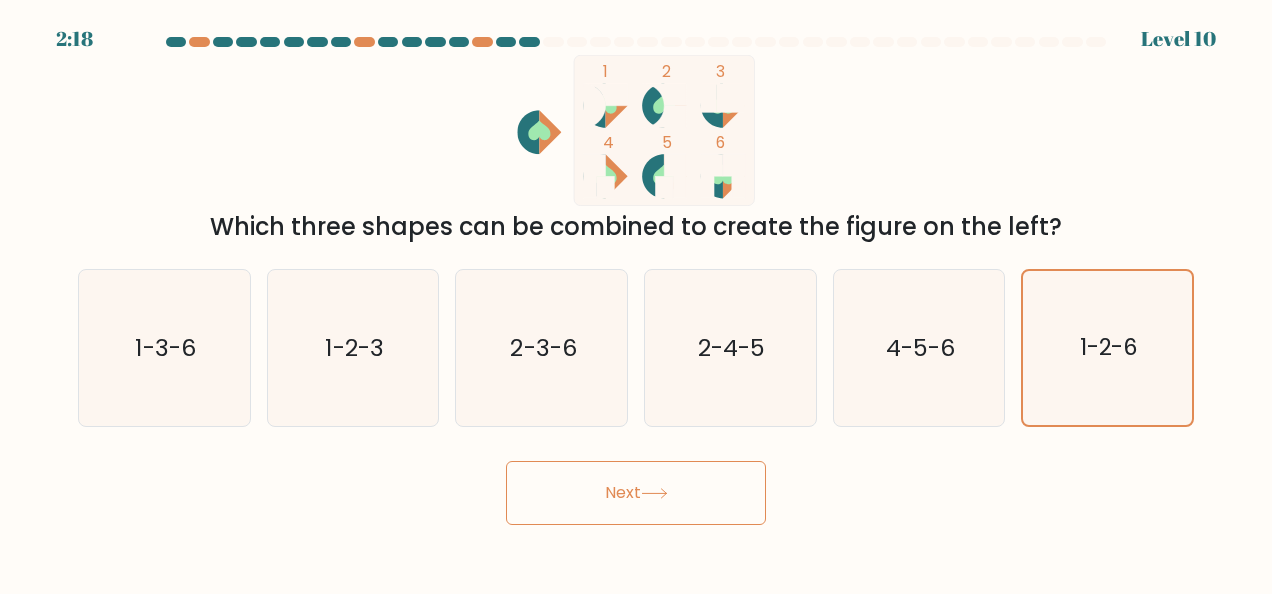 click on "Next" at bounding box center [636, 493] 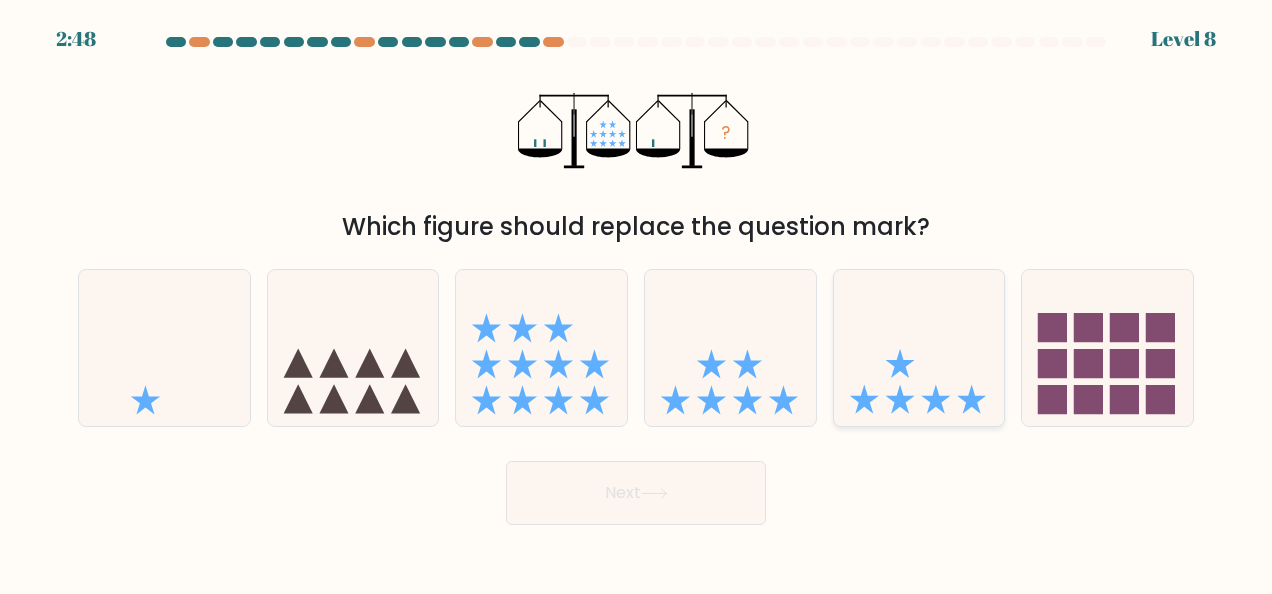 click 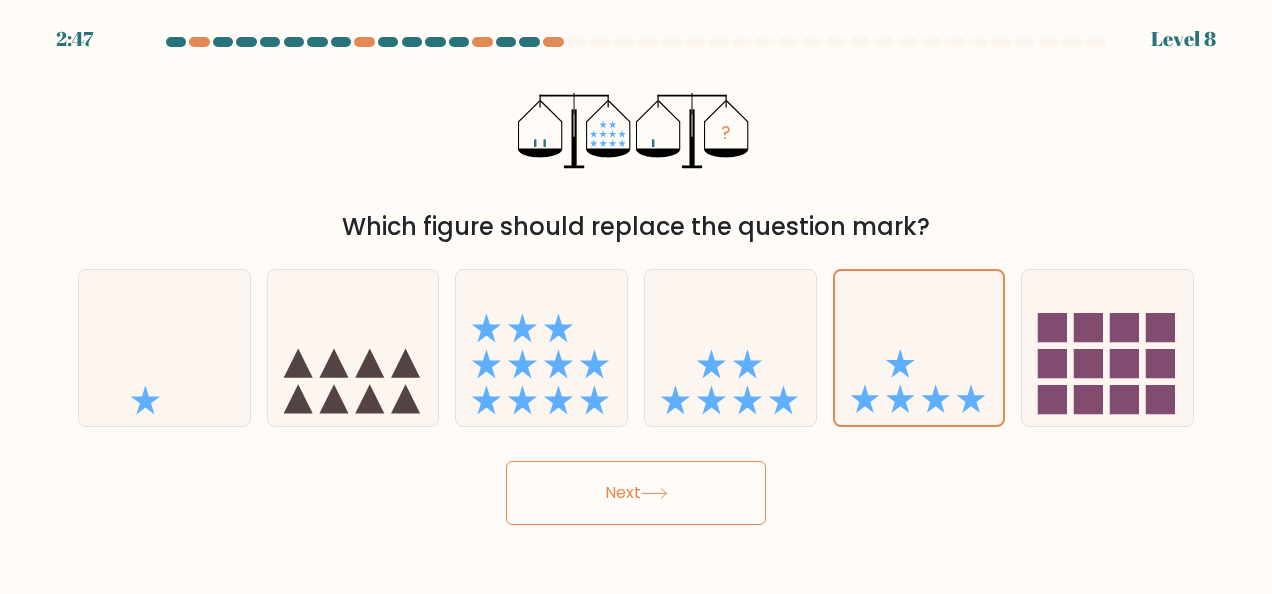 click on "Next" at bounding box center (636, 493) 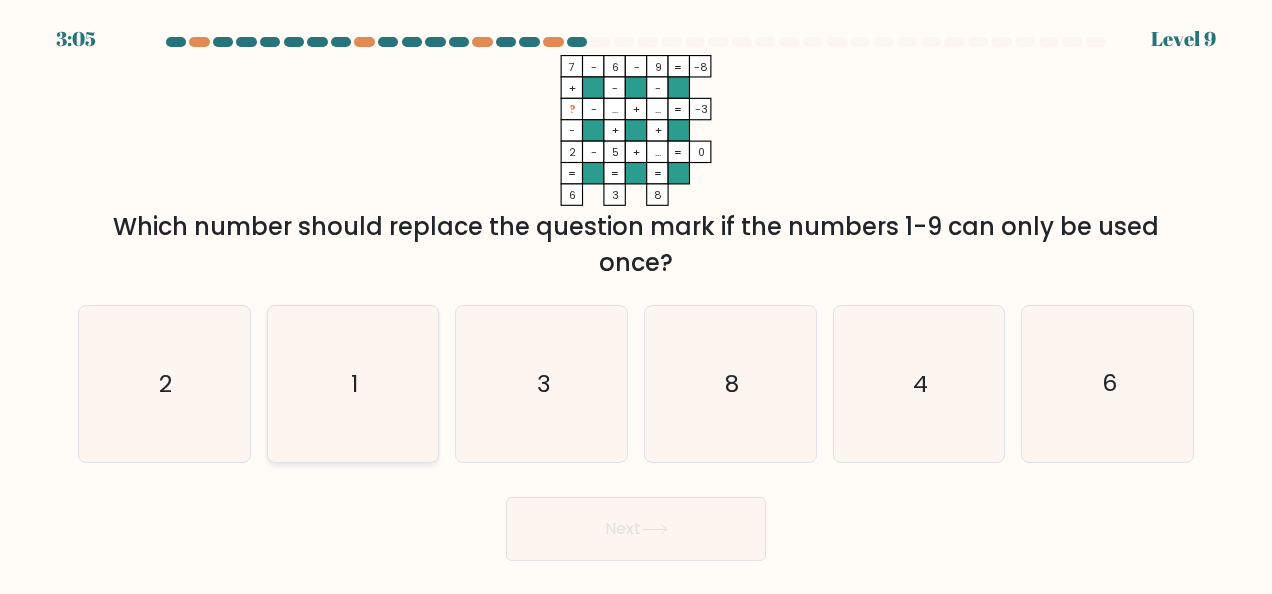 click on "1" 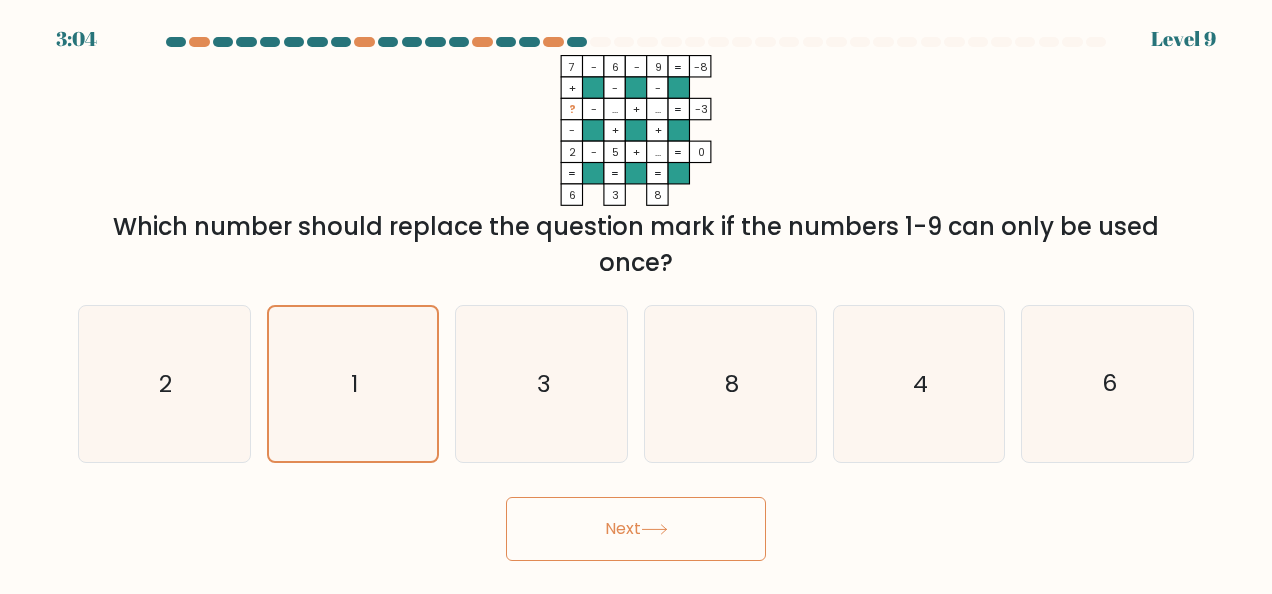 click on "Next" at bounding box center (636, 529) 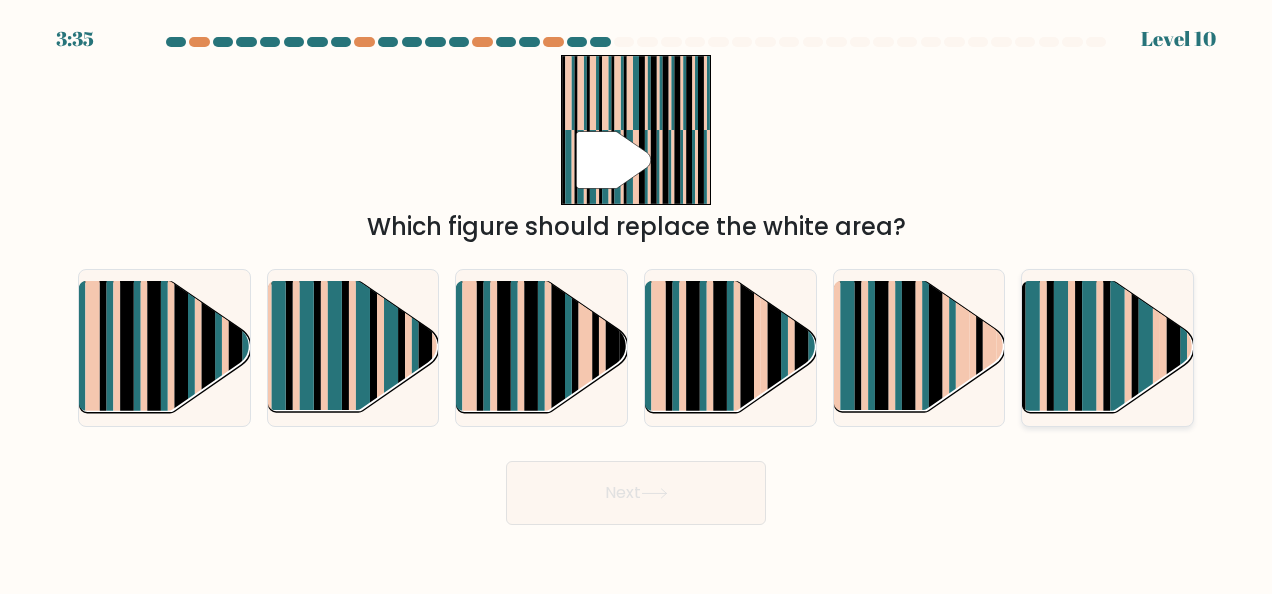 click 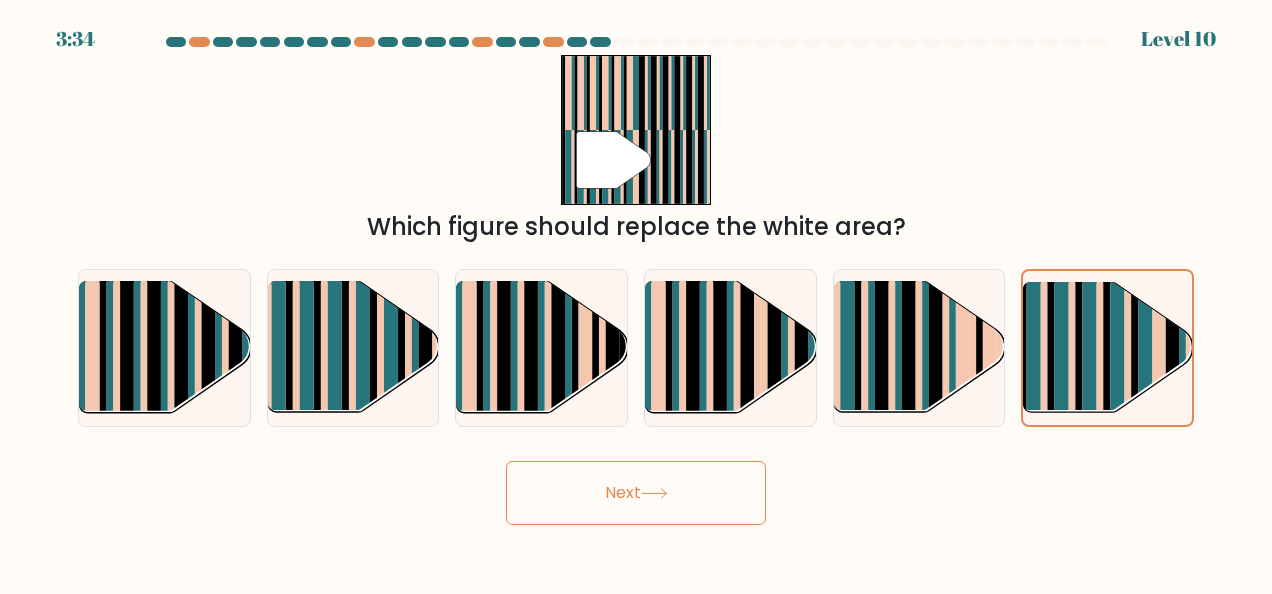 click on "Next" at bounding box center [636, 493] 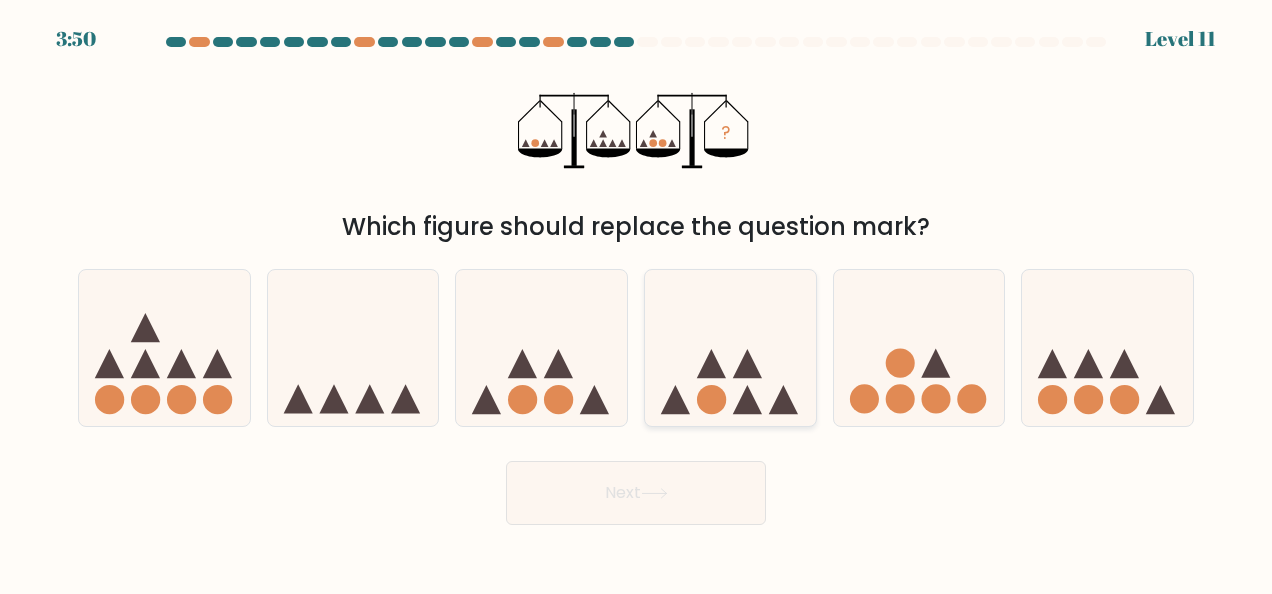 click 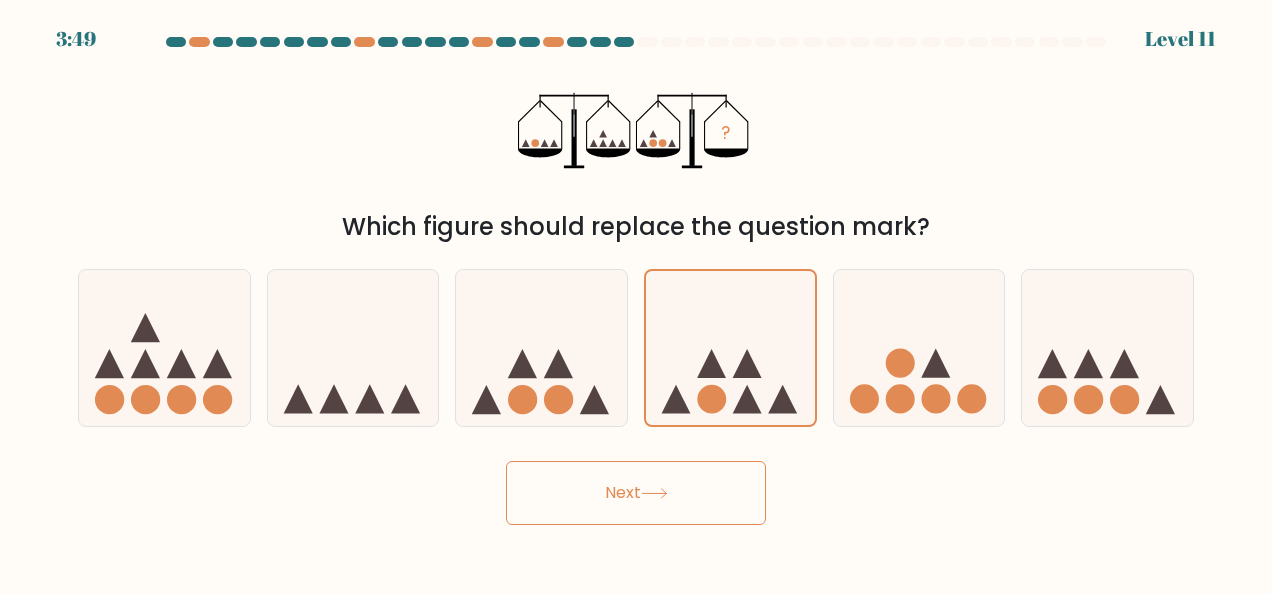click on "Next" at bounding box center (636, 493) 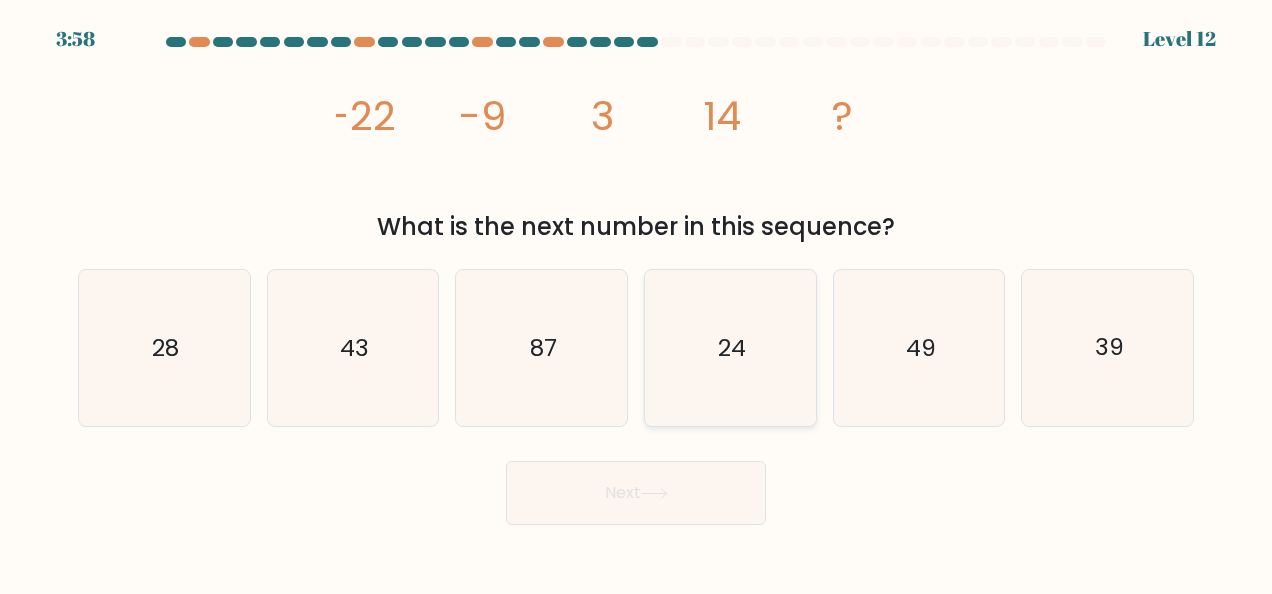 click on "24" 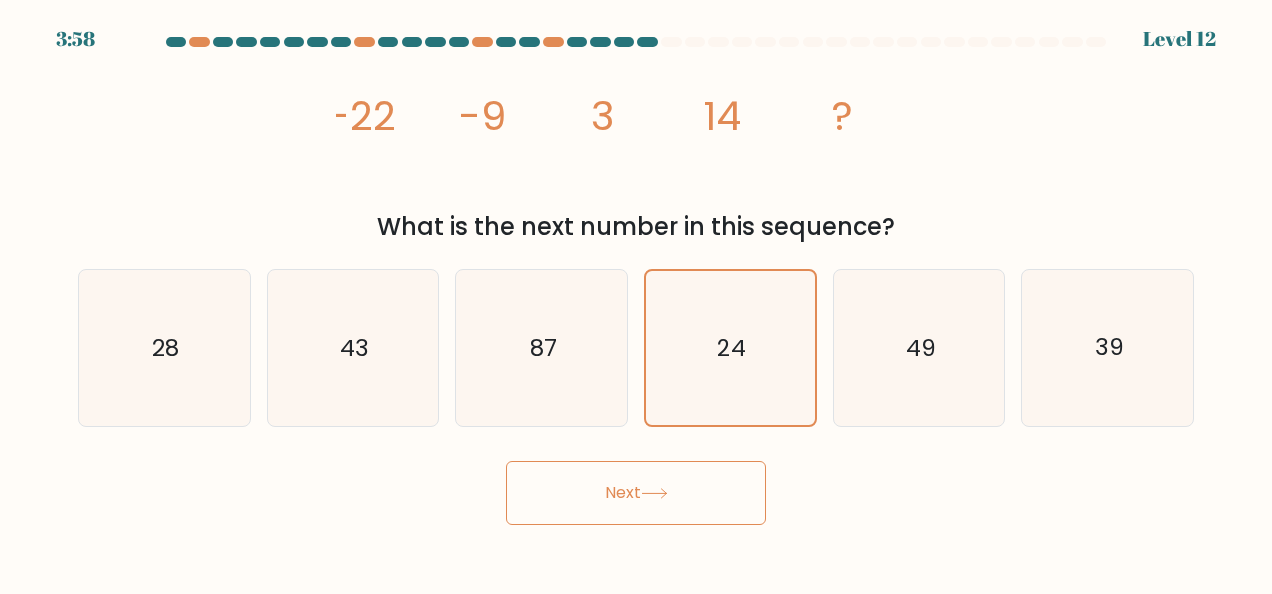 click on "Next" at bounding box center (636, 493) 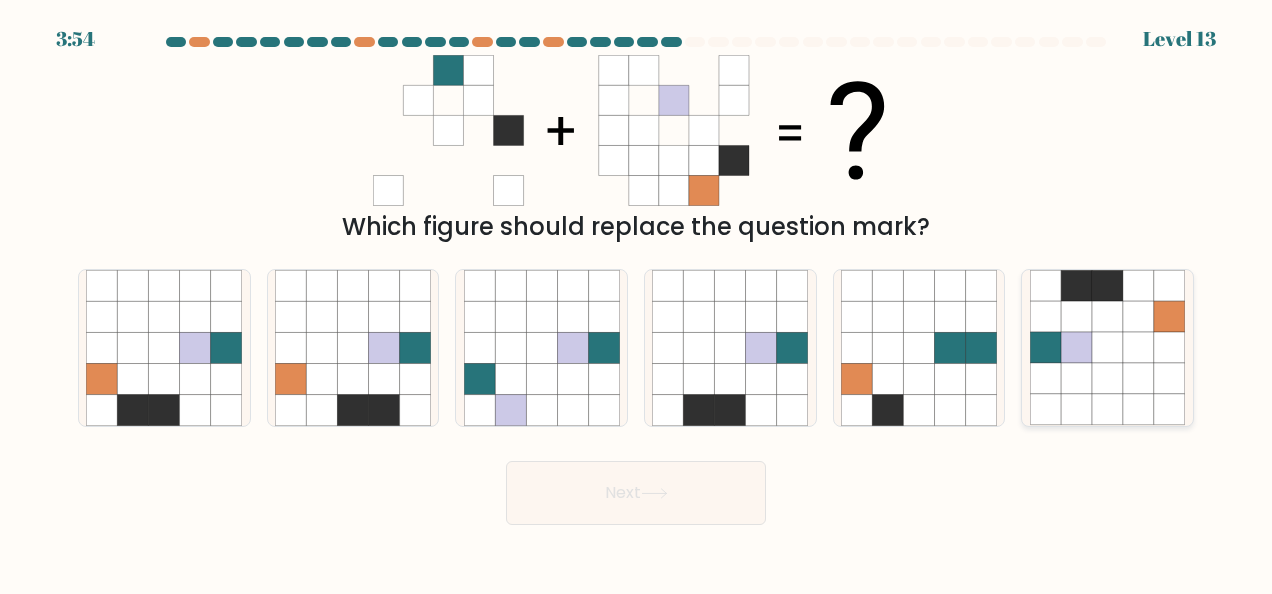 click 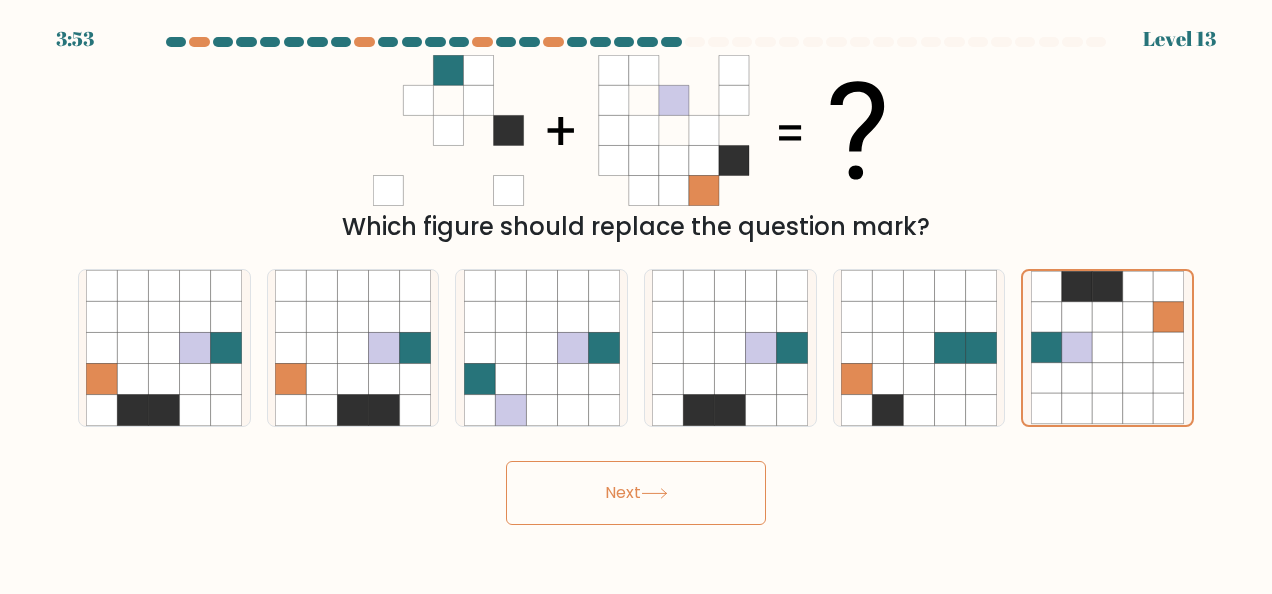click on "Next" at bounding box center [636, 493] 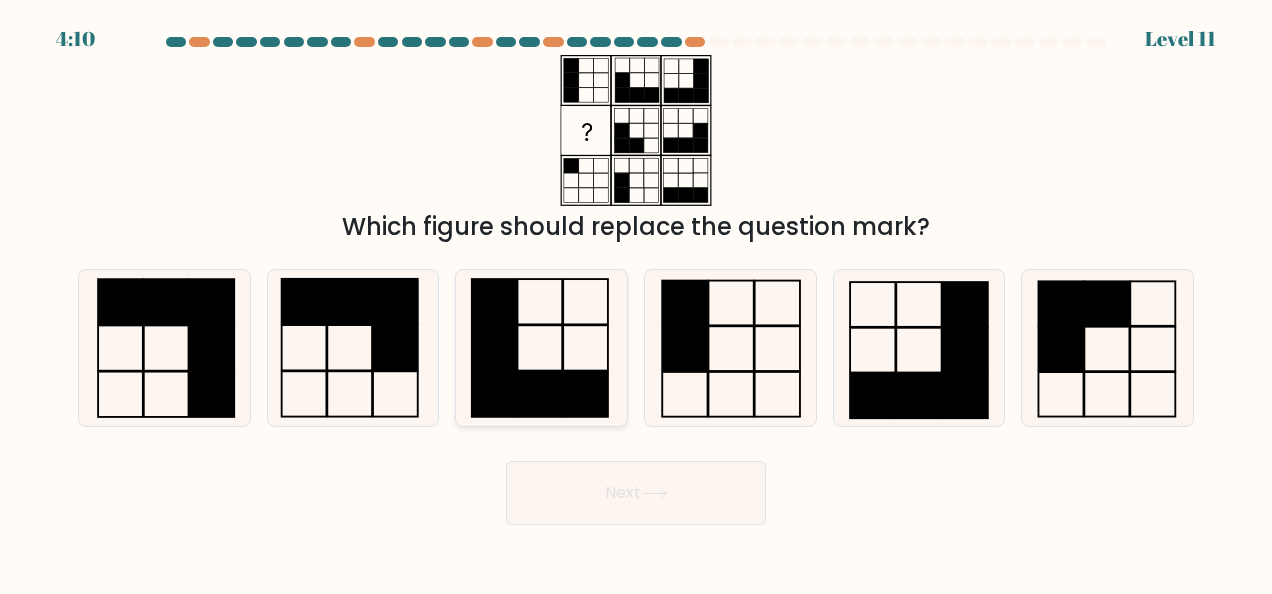 click 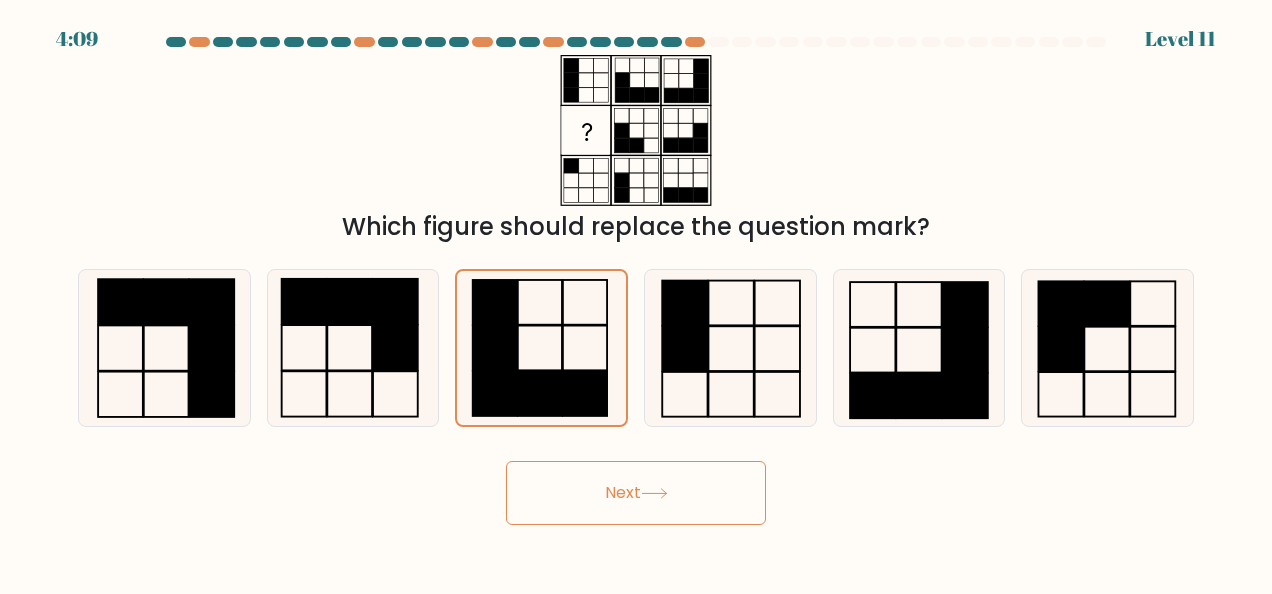 click on "Next" at bounding box center [636, 493] 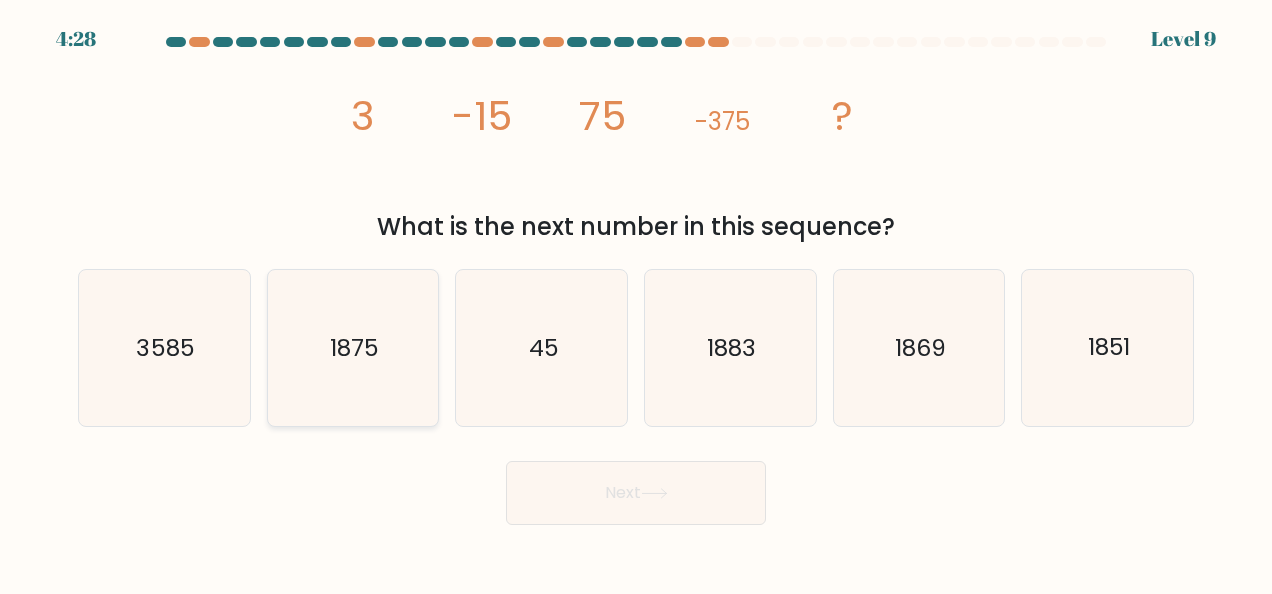 click on "1875" 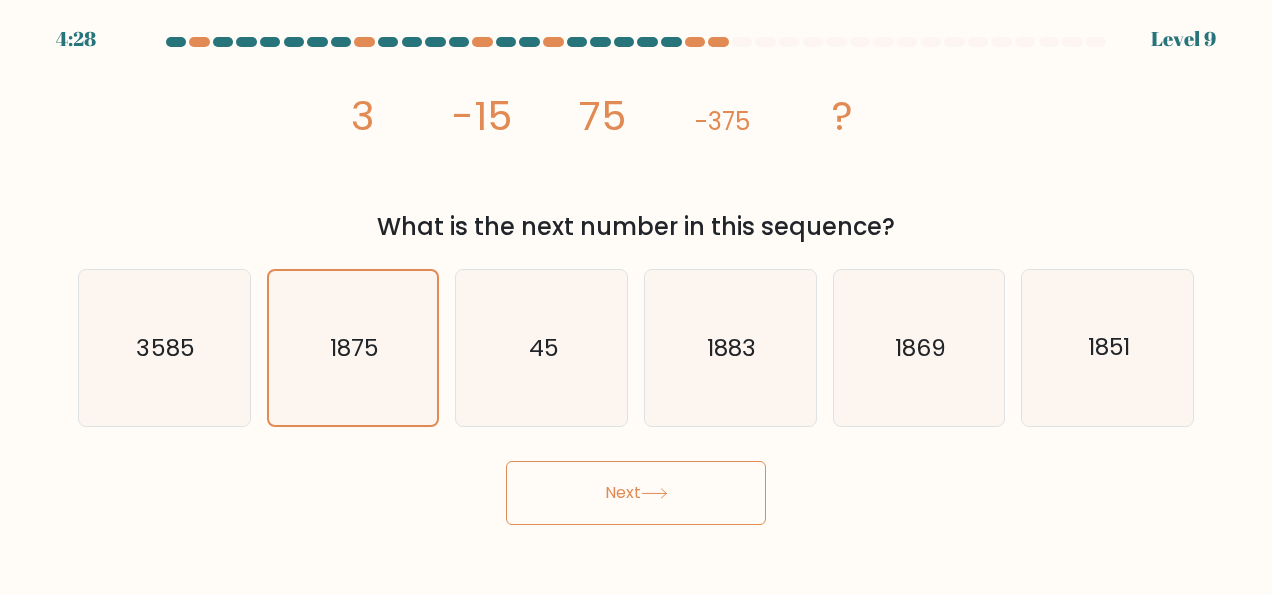 click on "Next" at bounding box center (636, 493) 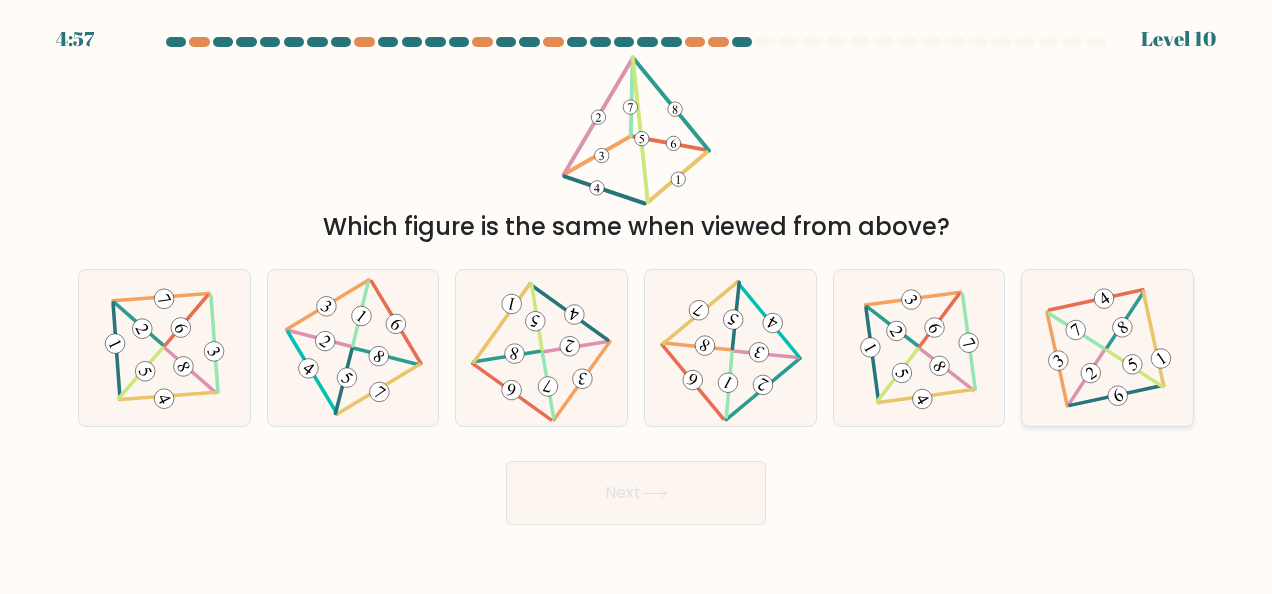 click 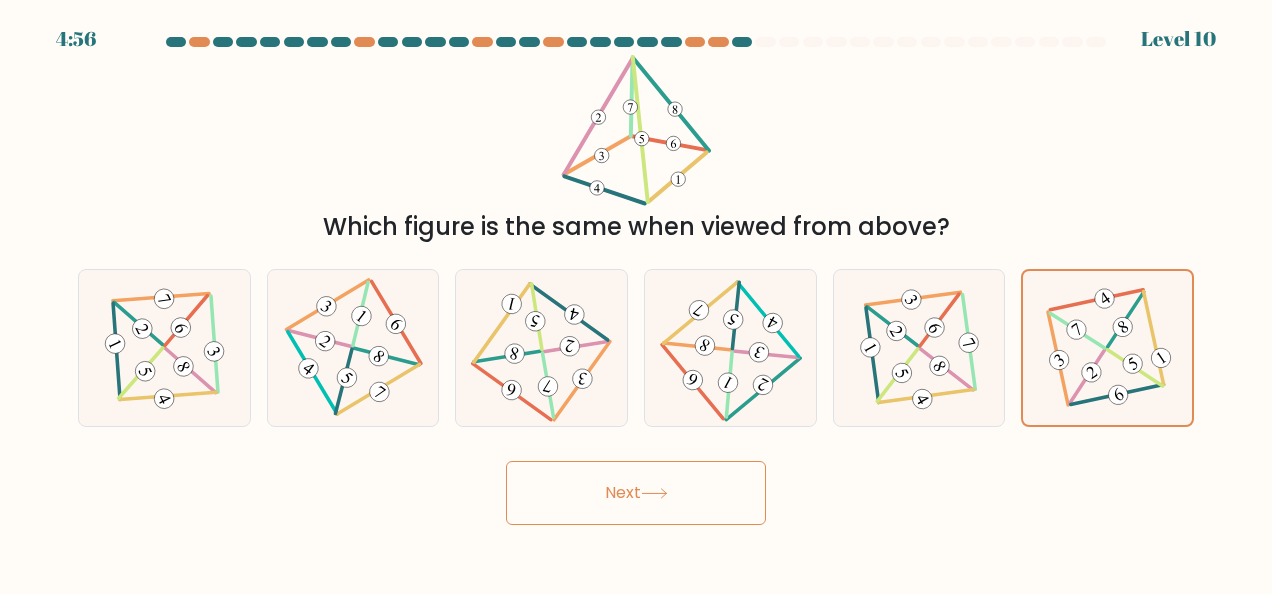 click on "Next" at bounding box center (636, 493) 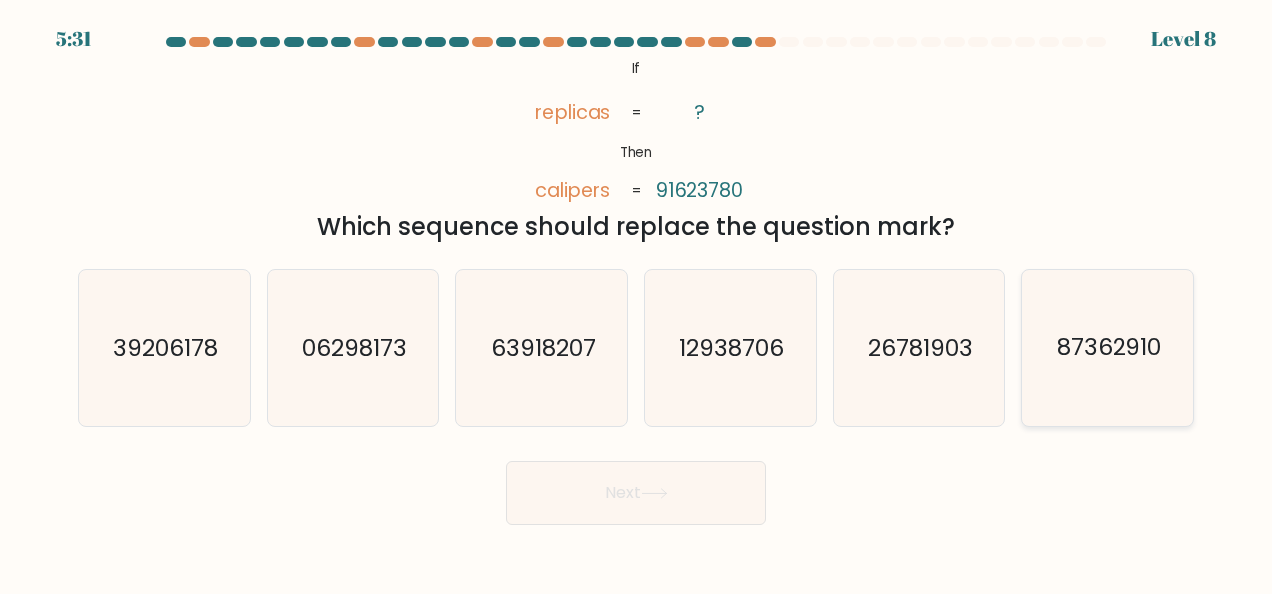 click on "87362910" 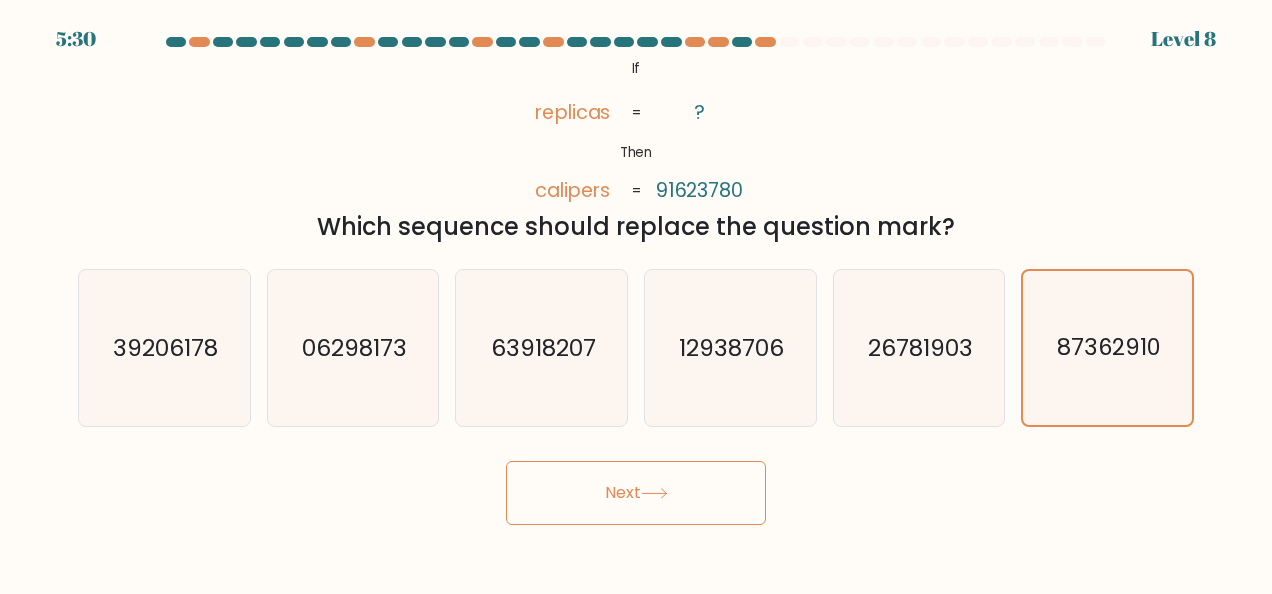 click on "Next" at bounding box center (636, 493) 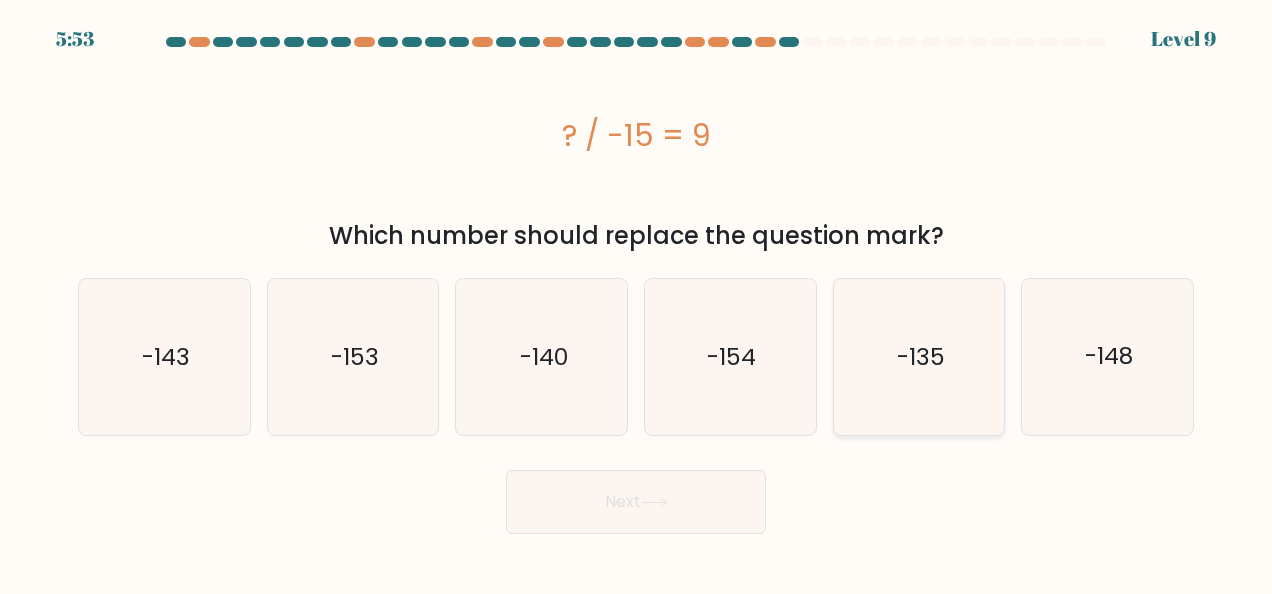 click on "-135" 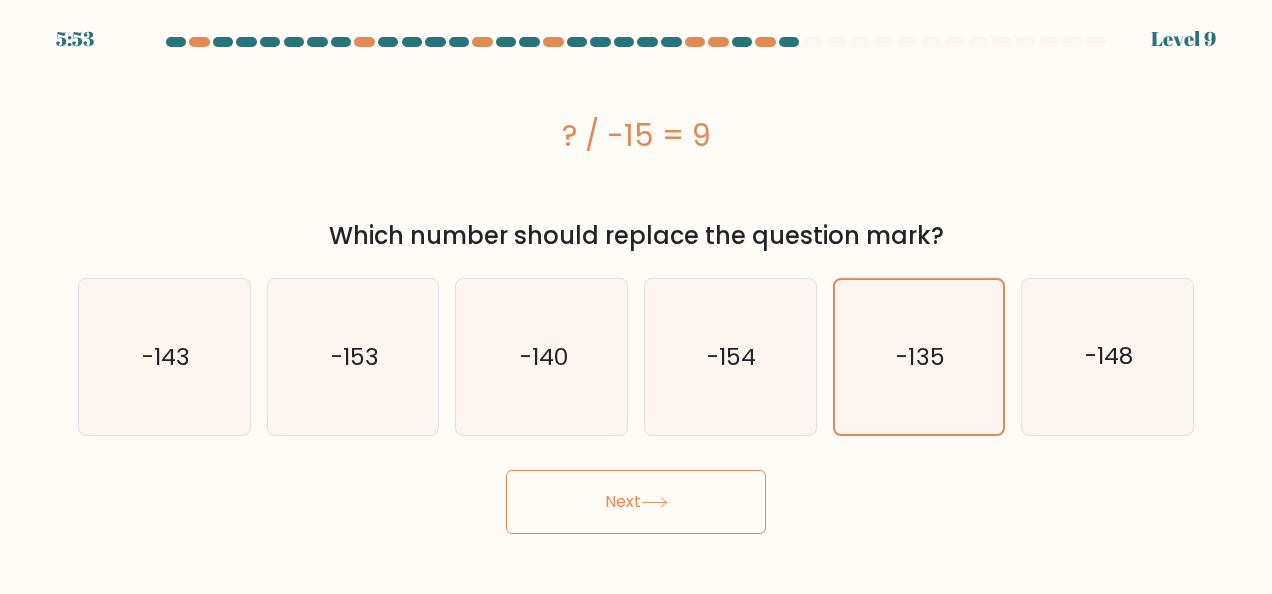 click on "Next" at bounding box center [636, 502] 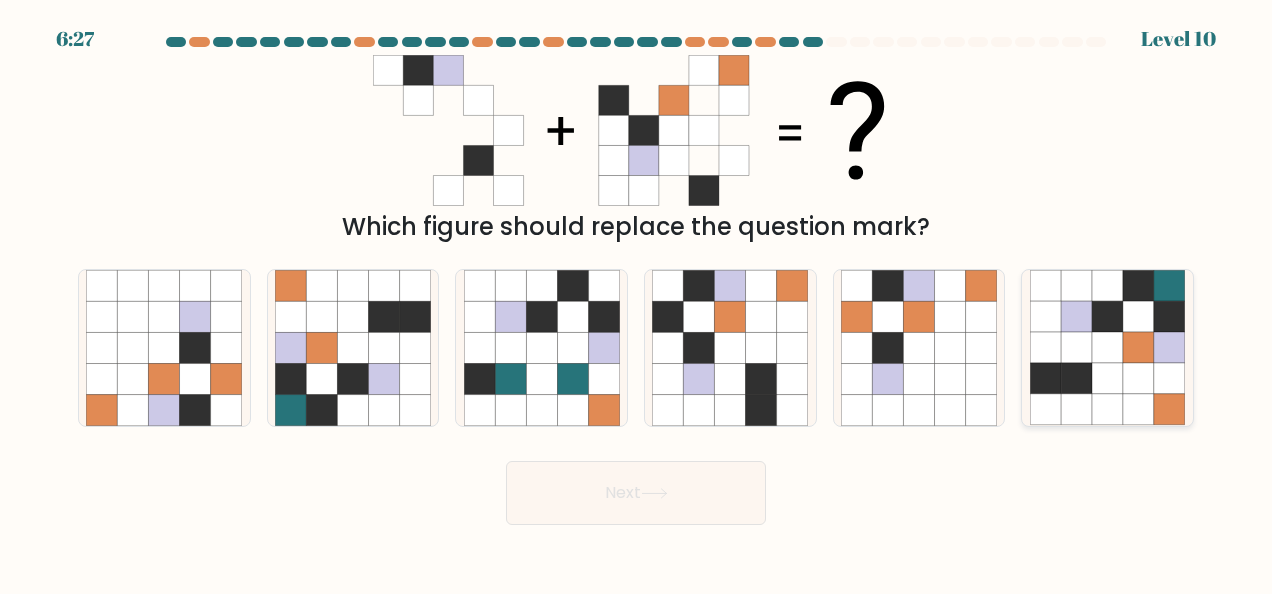 click 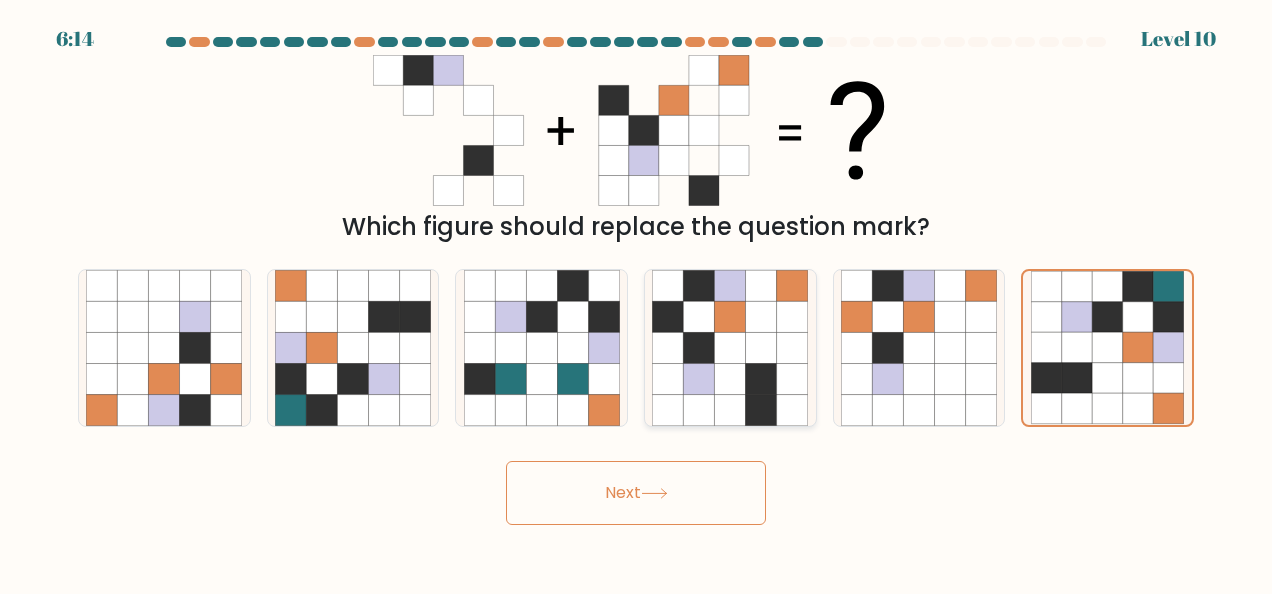 click 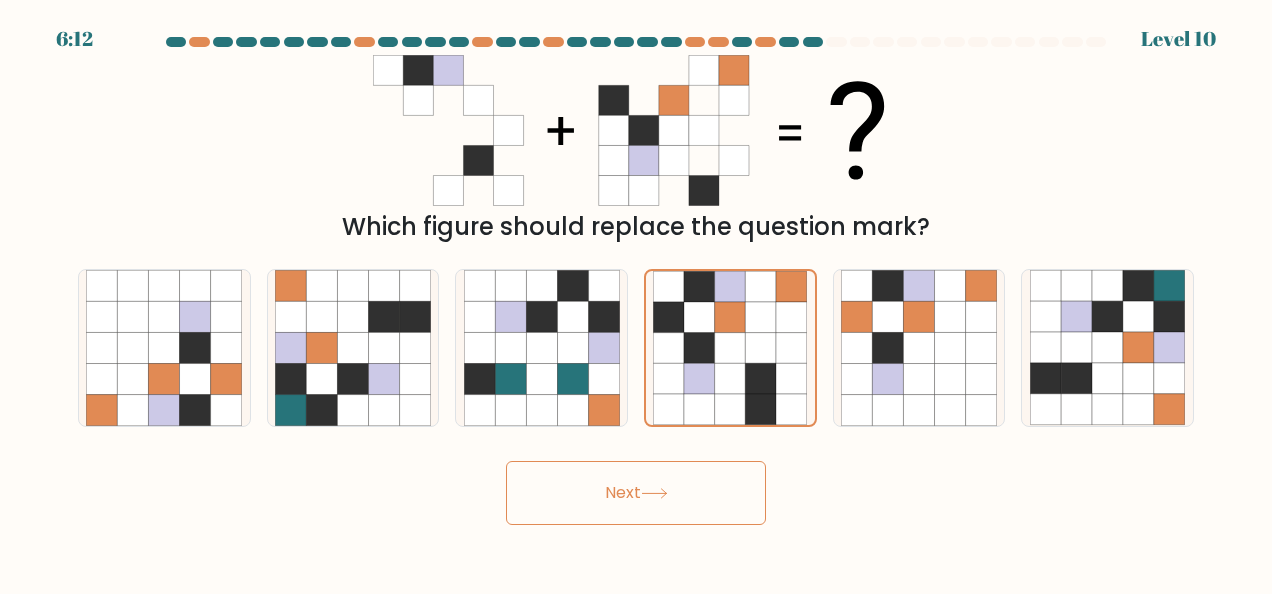 click on "Next" at bounding box center (636, 493) 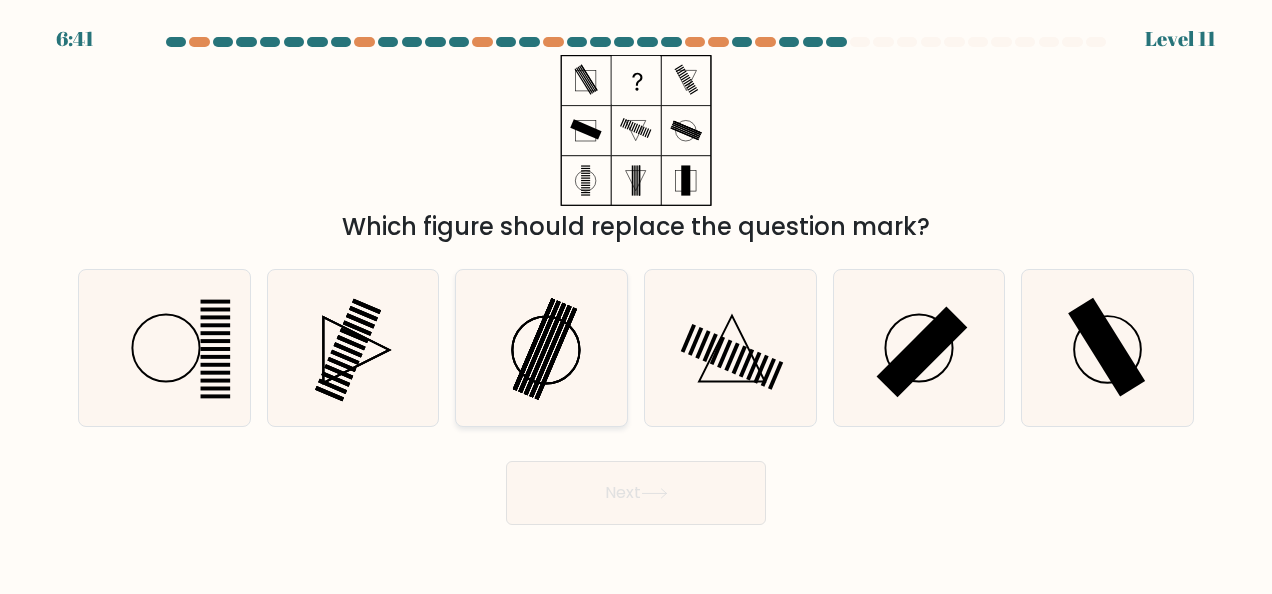 click 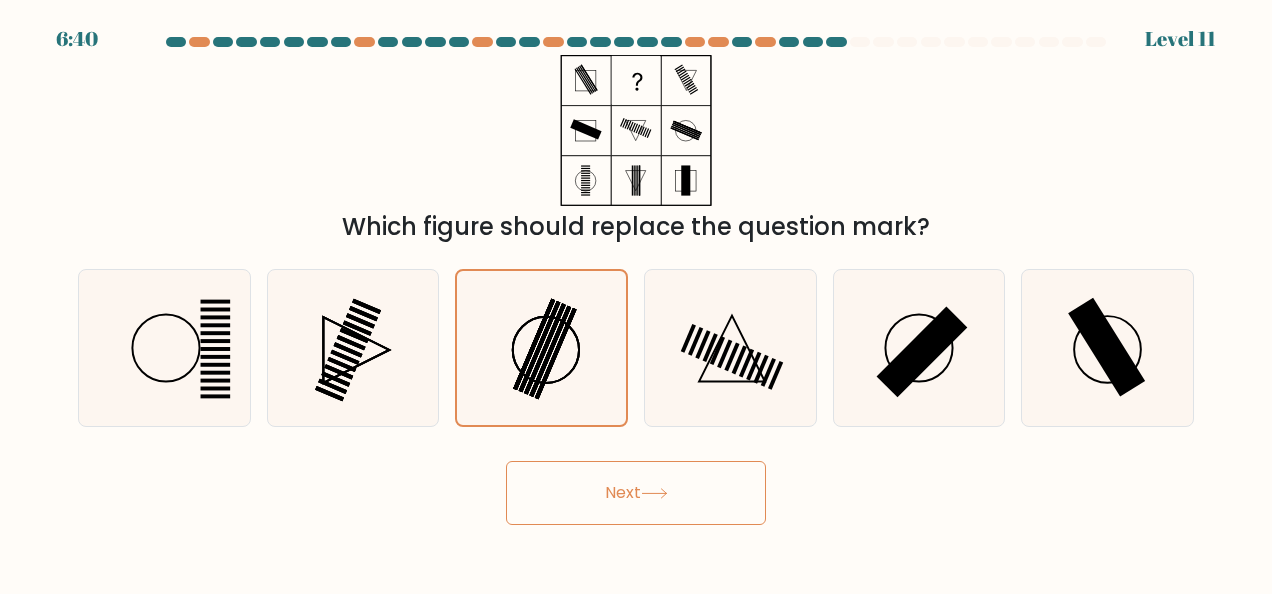 click on "Next" at bounding box center (636, 493) 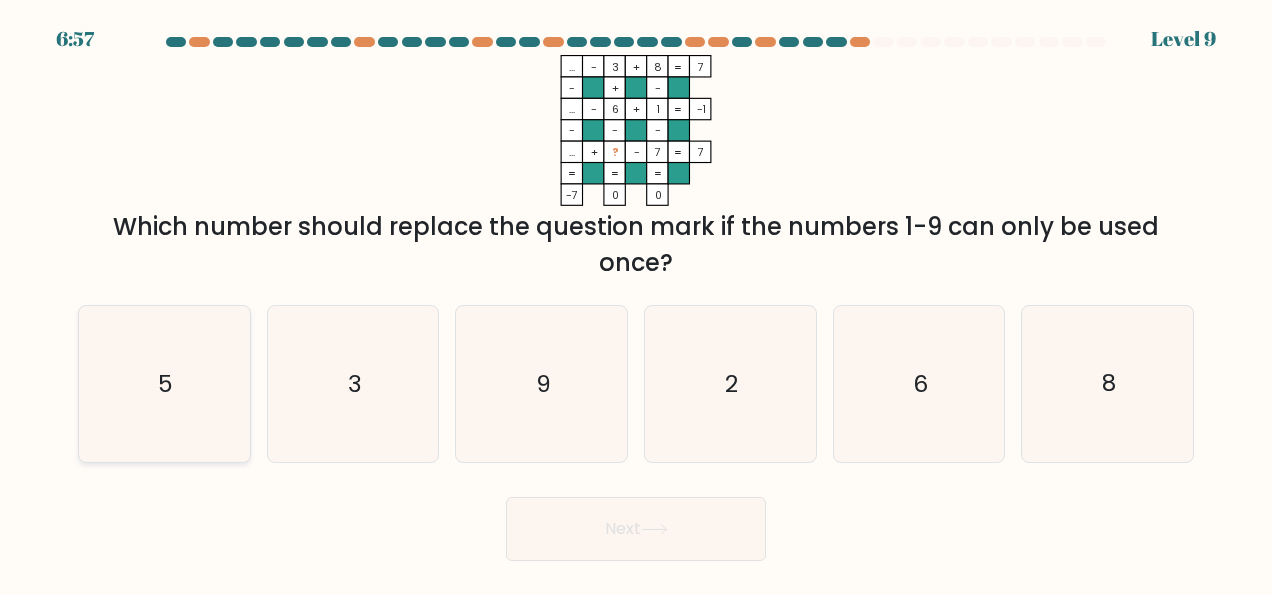 click on "5" 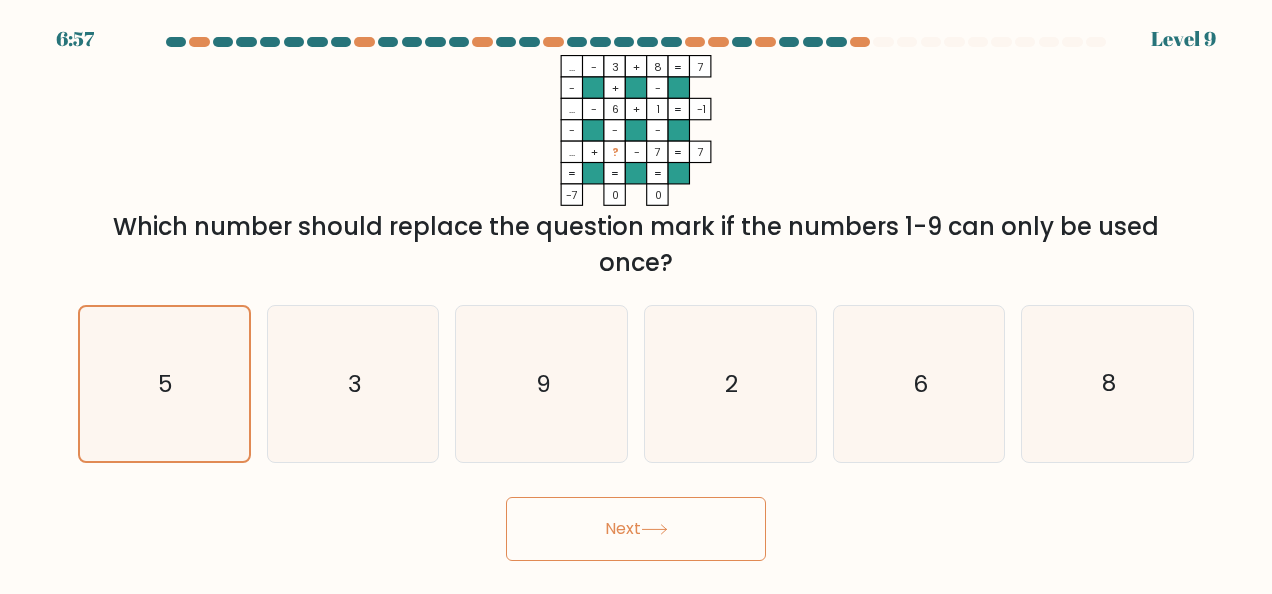 click on "Next" at bounding box center [636, 529] 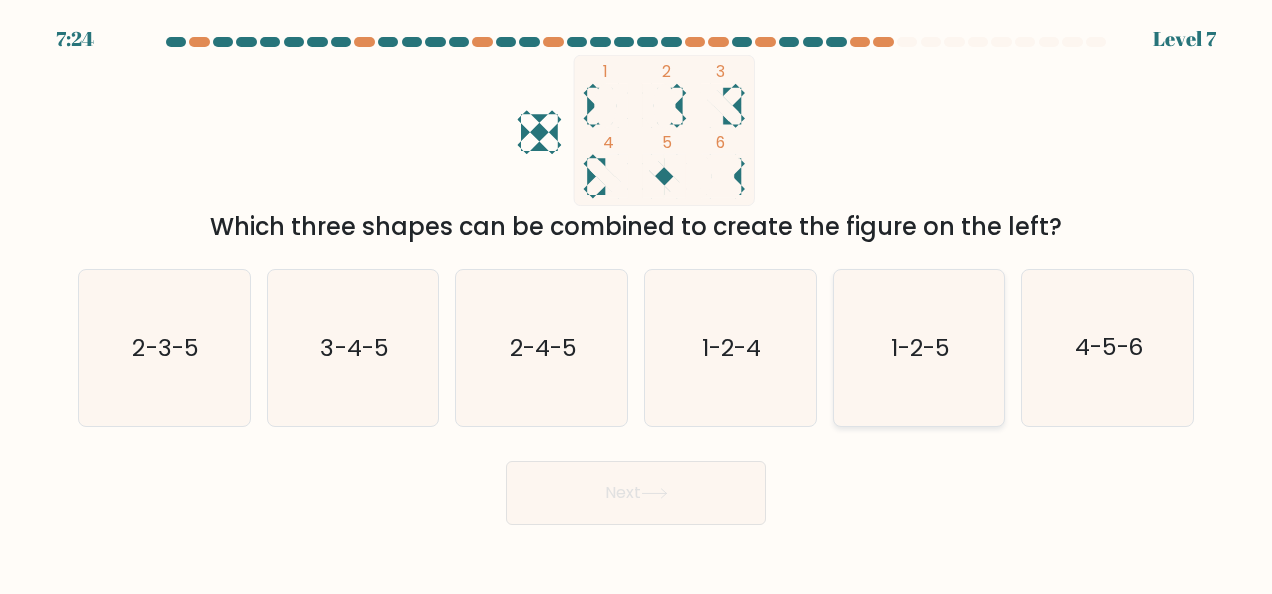 click on "1-2-5" 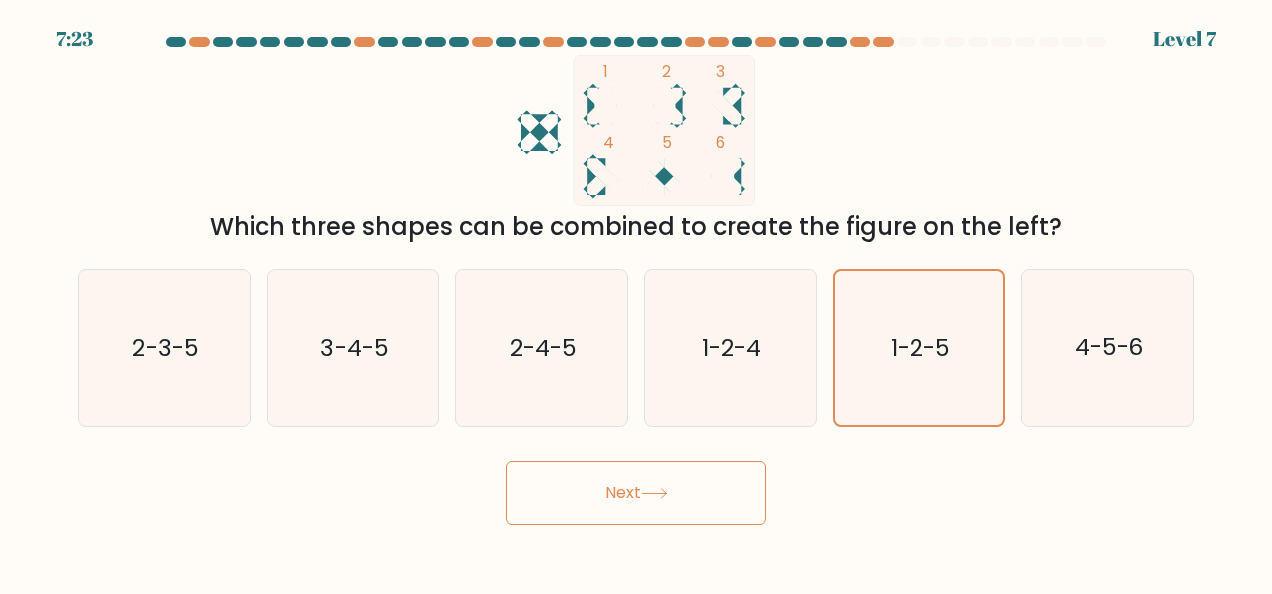 click on "Next" at bounding box center [636, 493] 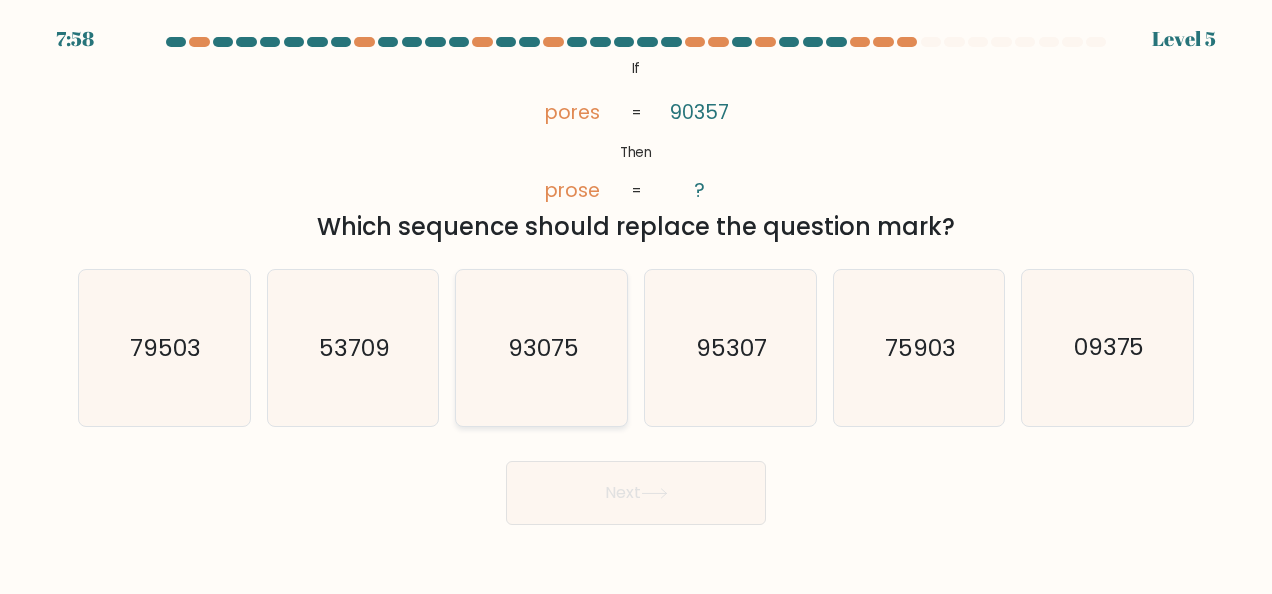 click on "93075" 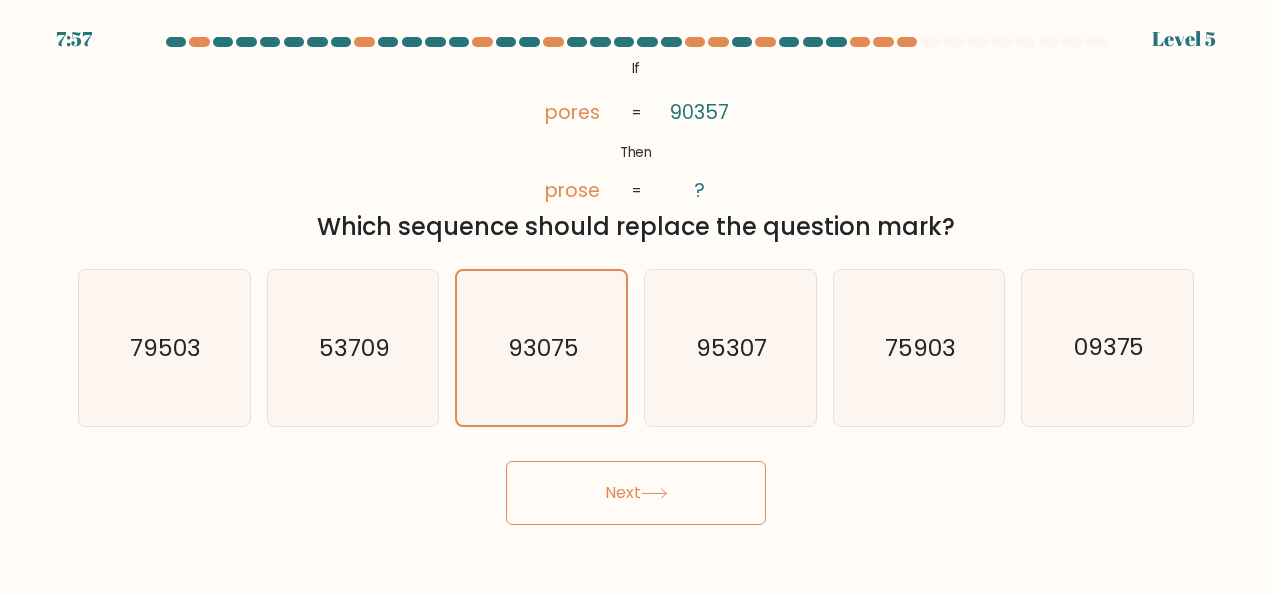 click on "Next" at bounding box center [636, 493] 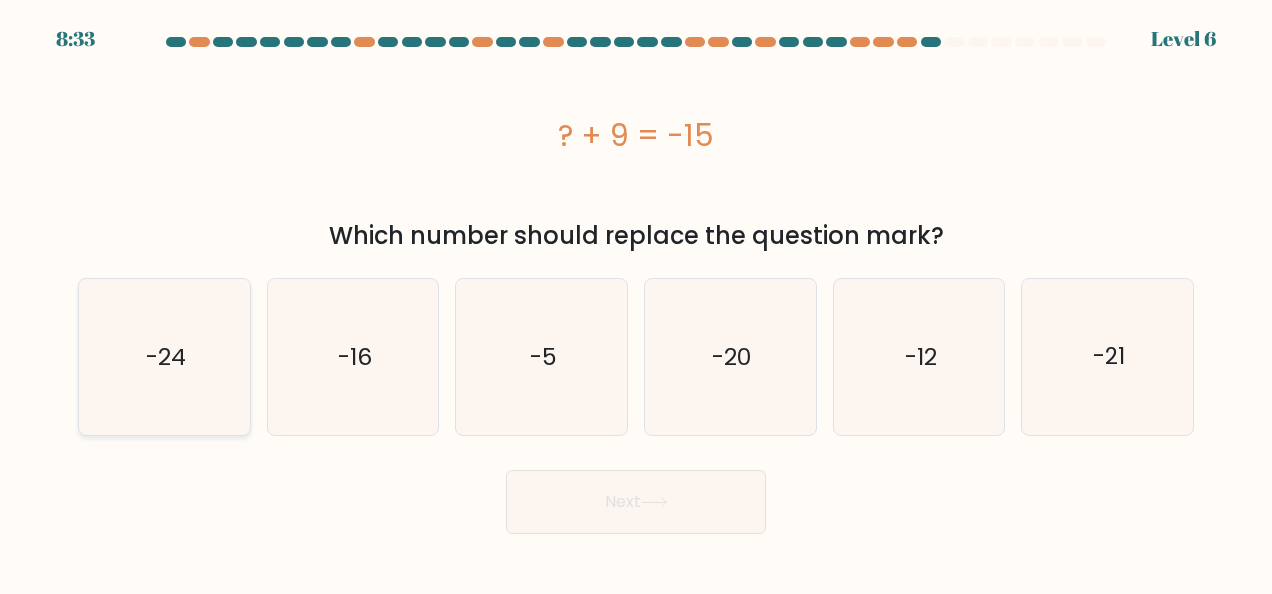 click on "-24" 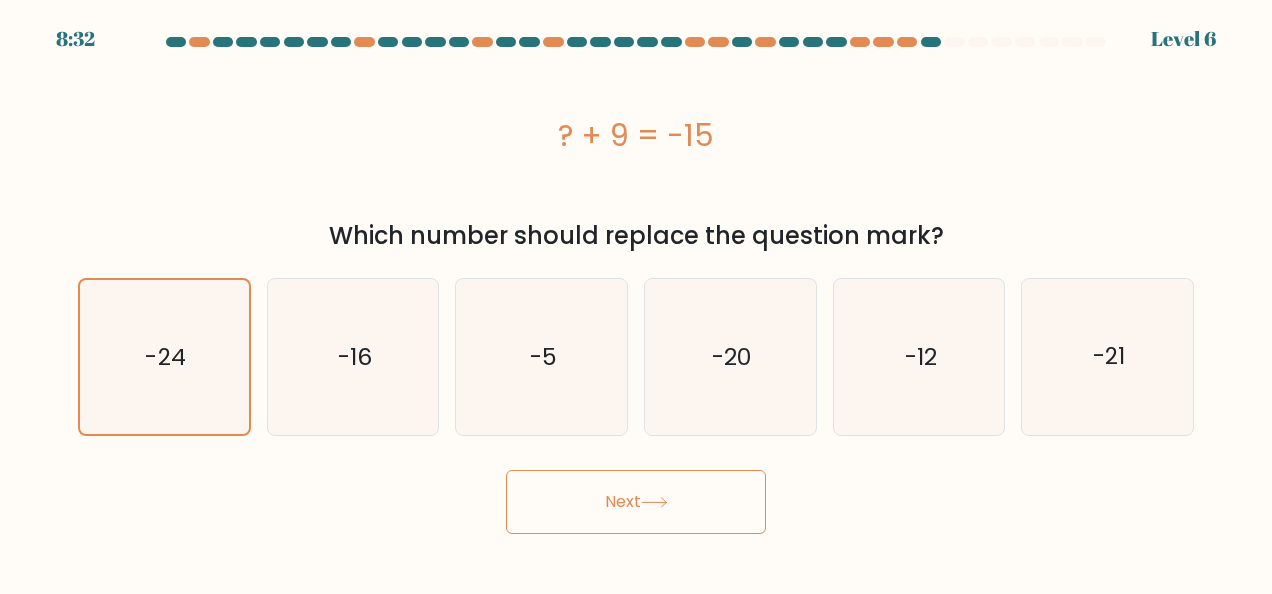 click on "Next" at bounding box center [636, 502] 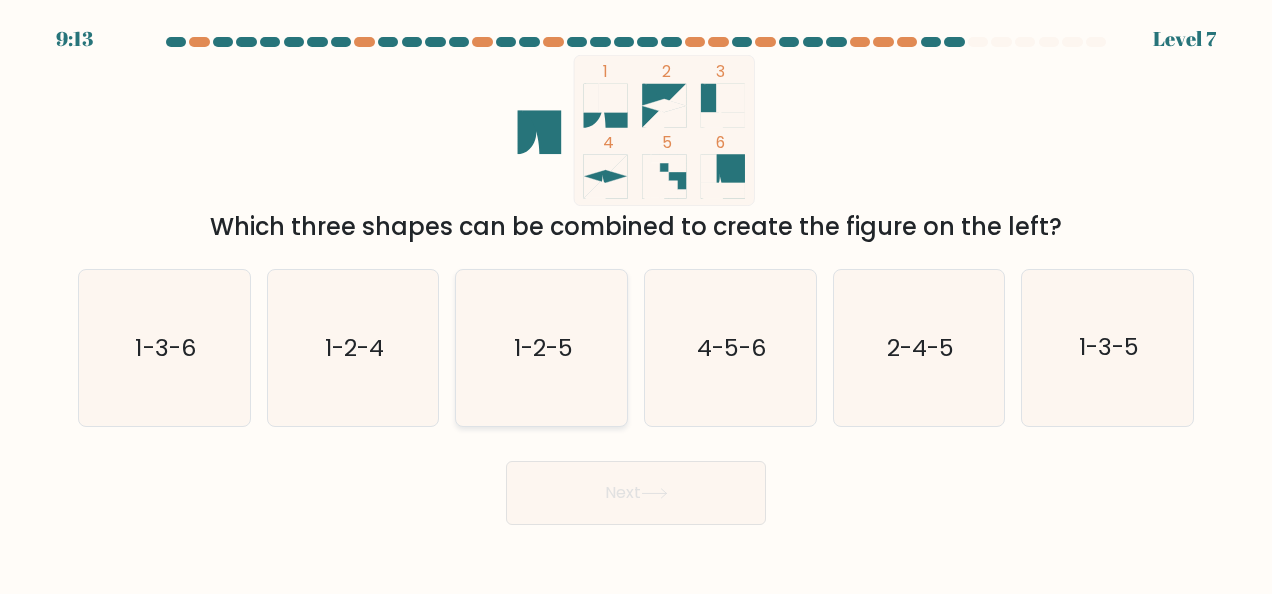 click on "1-2-5" 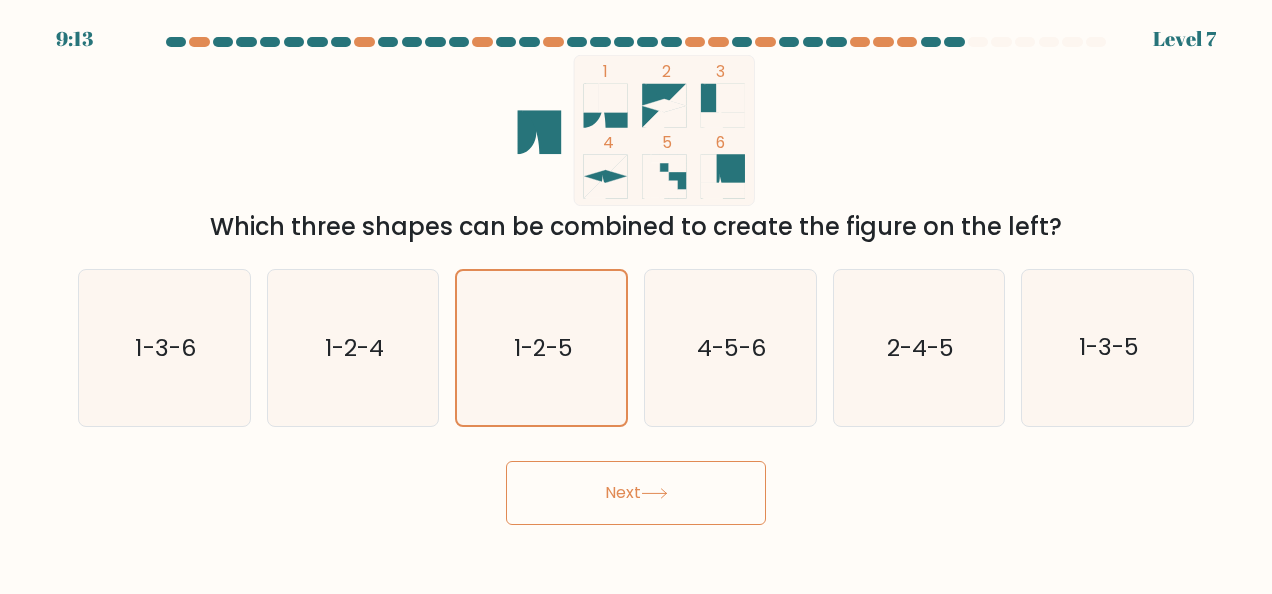 click on "Next" at bounding box center [636, 493] 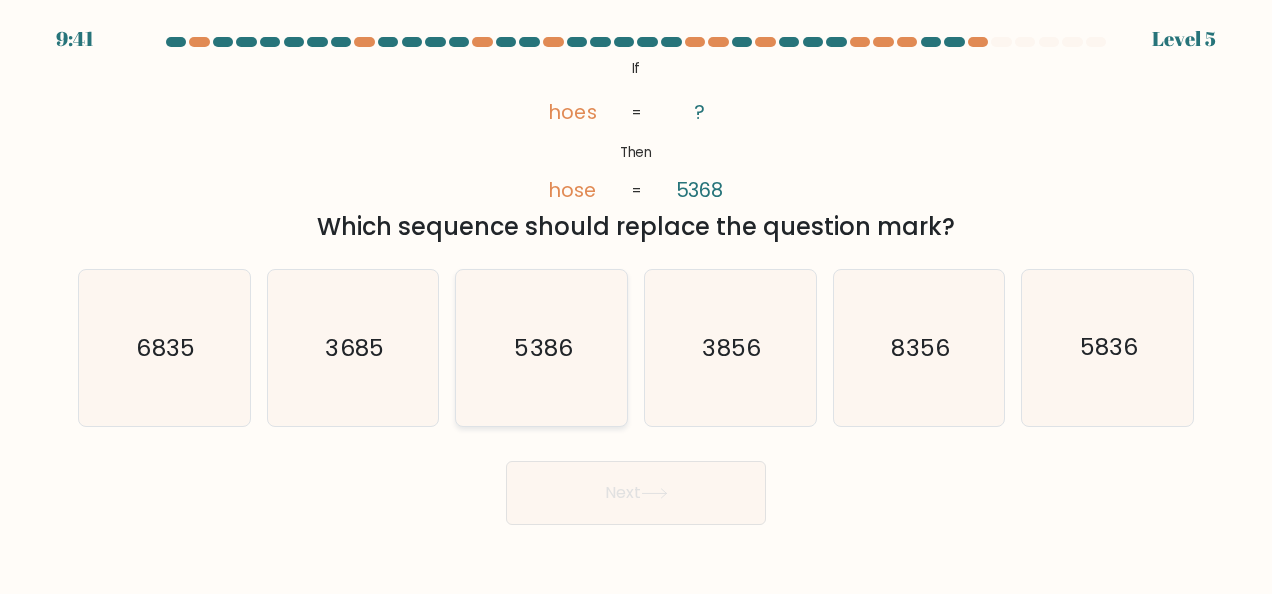 click on "5386" 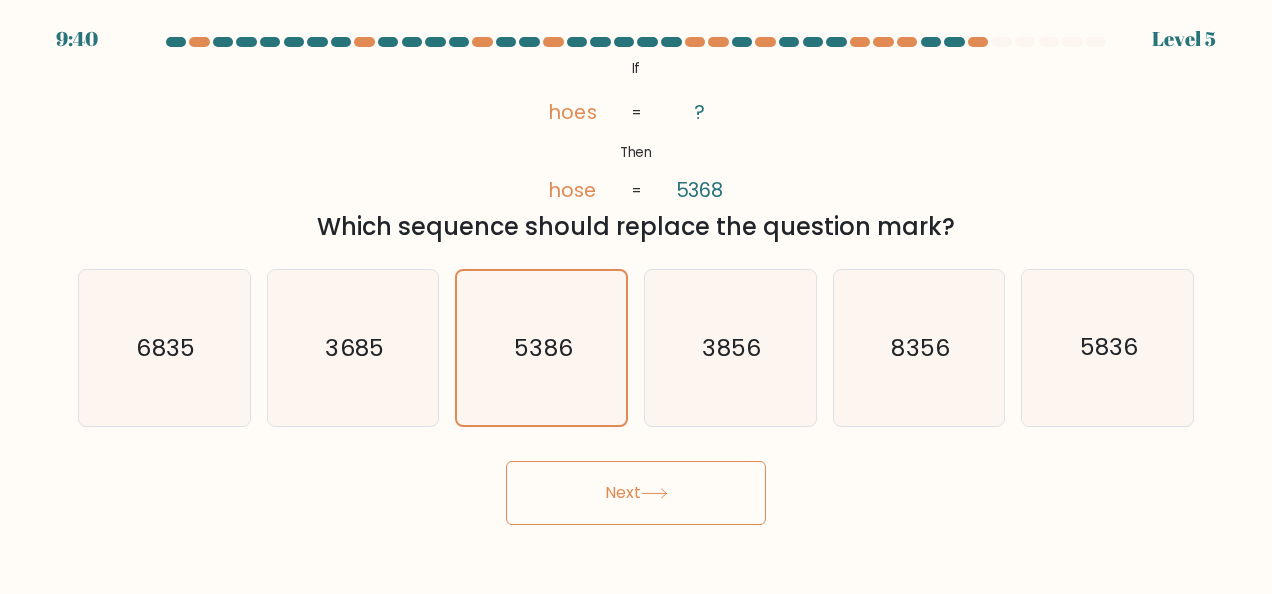 click 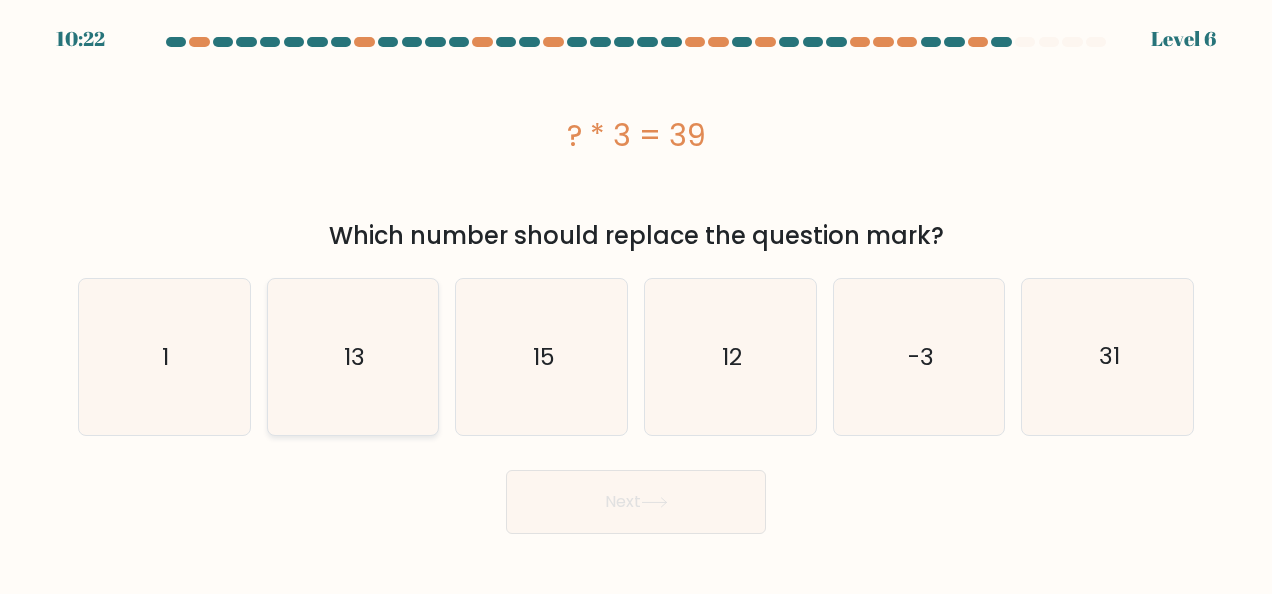 click on "13" 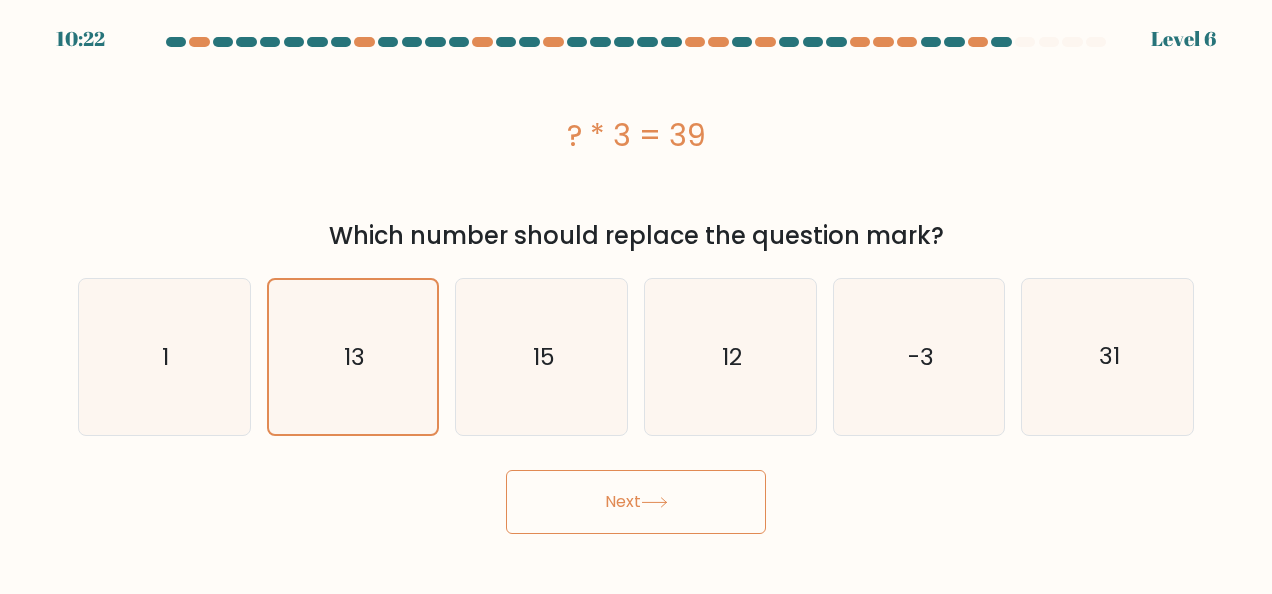 click on "Next" at bounding box center [636, 502] 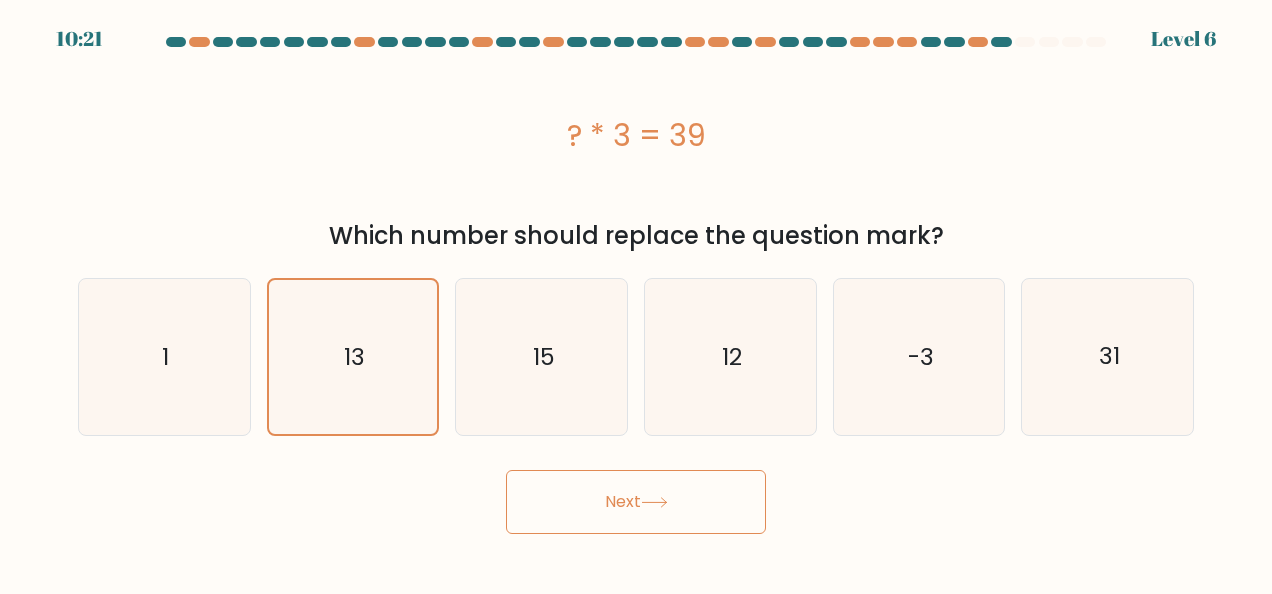 click on "Next" at bounding box center (636, 502) 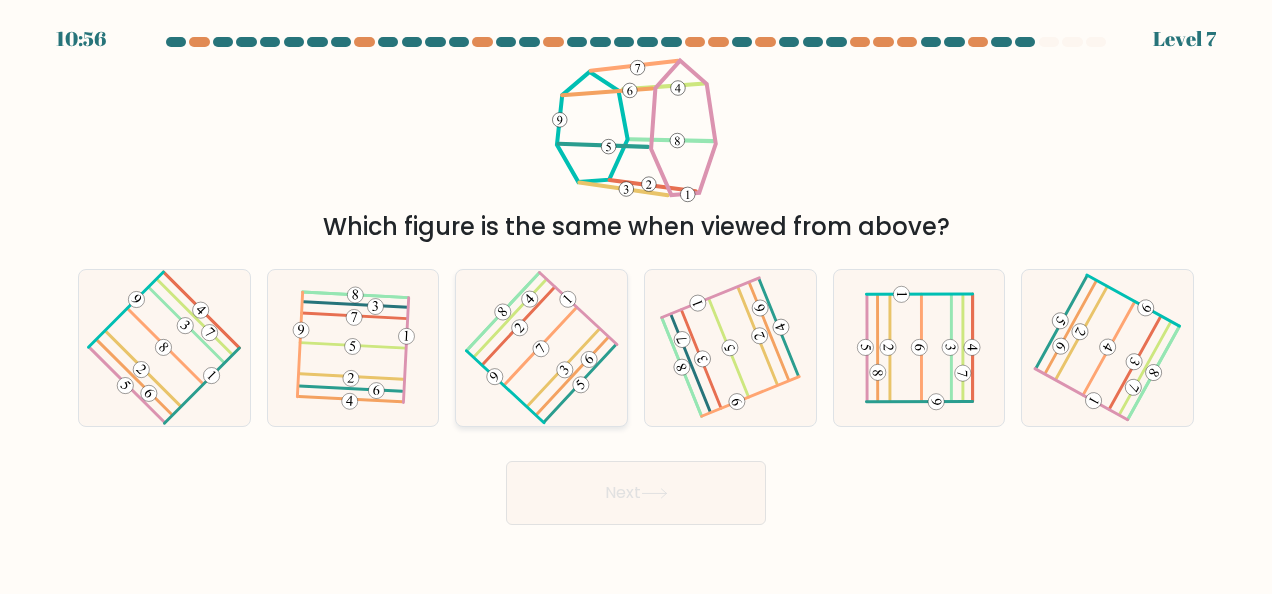 click 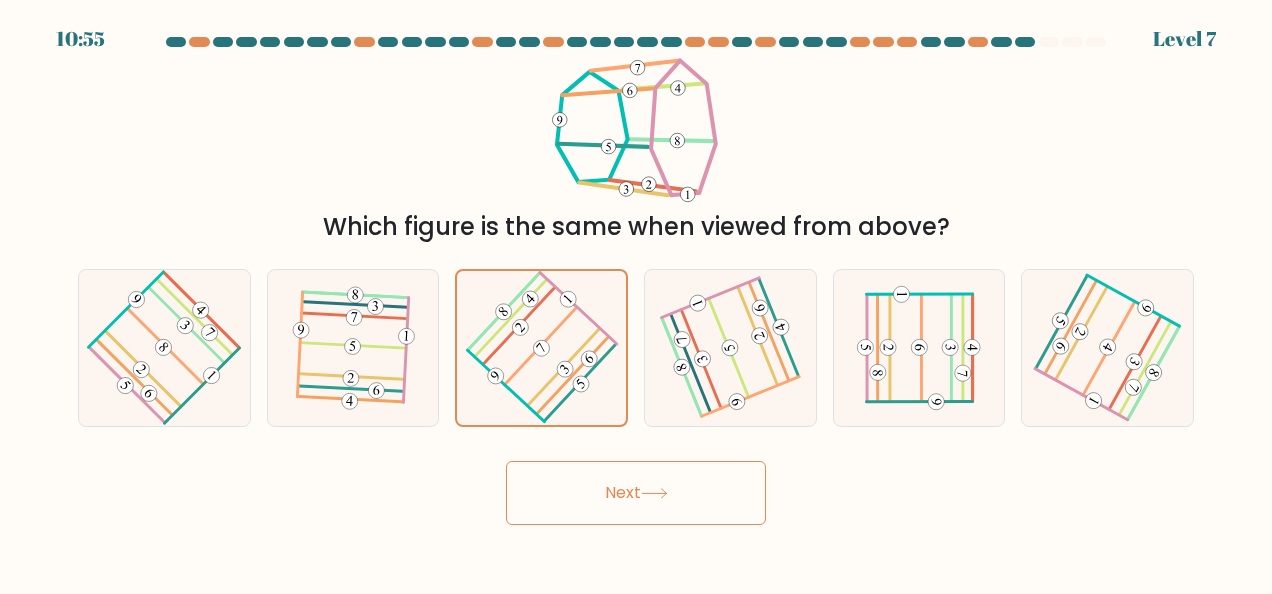 click 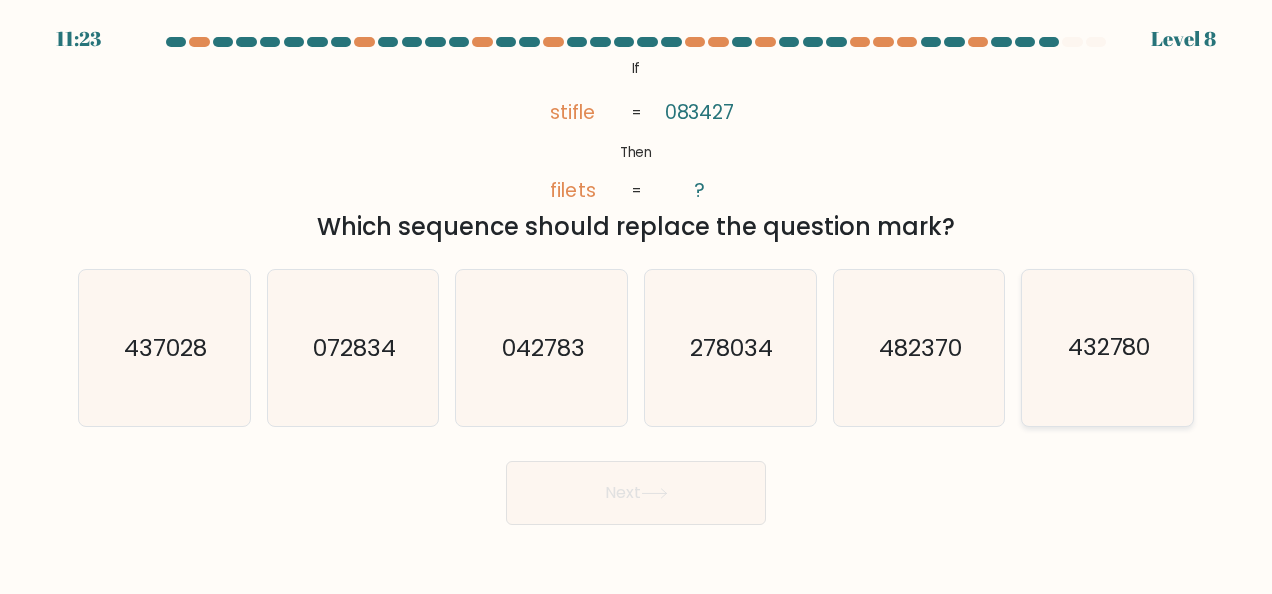 click on "432780" 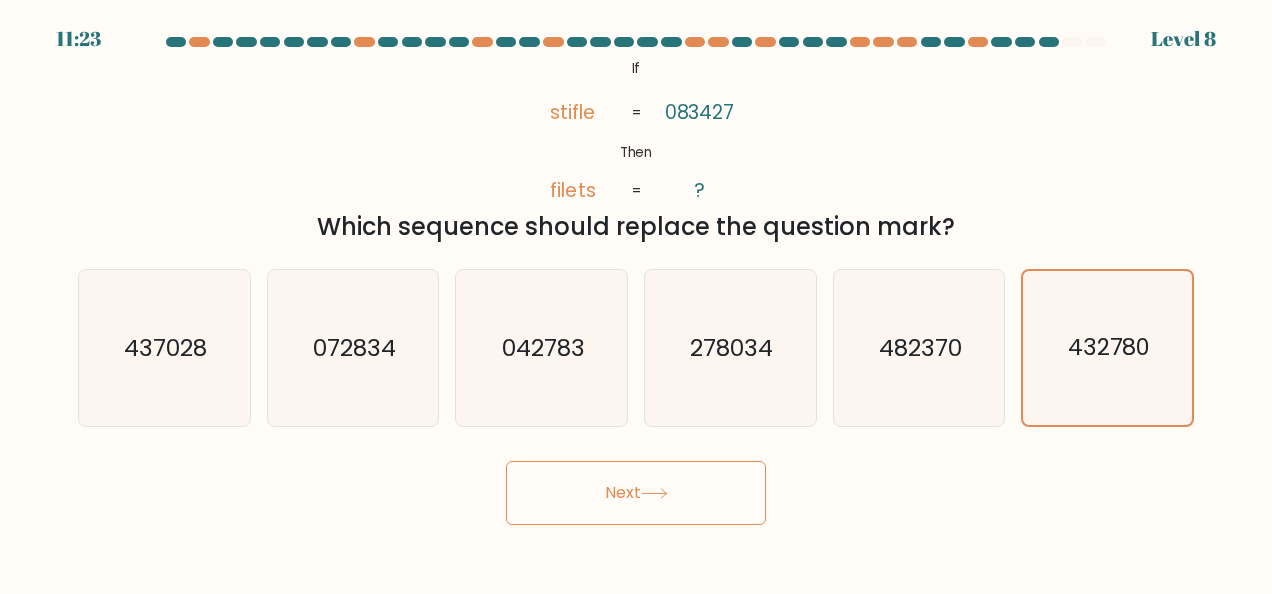 click on "Next" at bounding box center [636, 493] 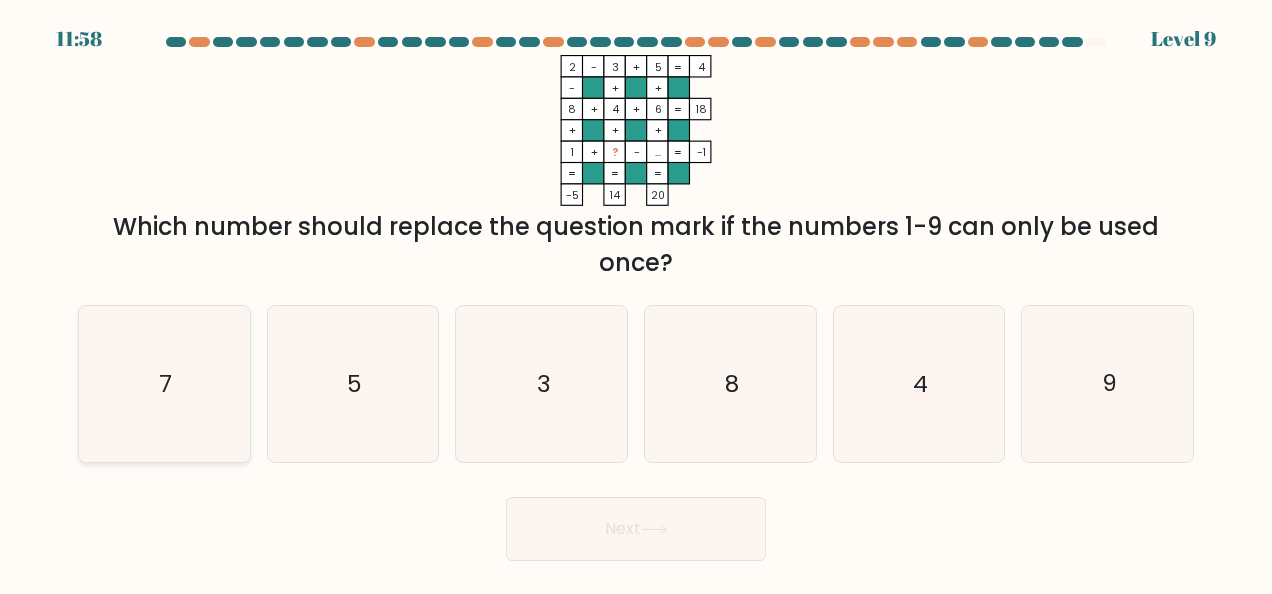click on "7" 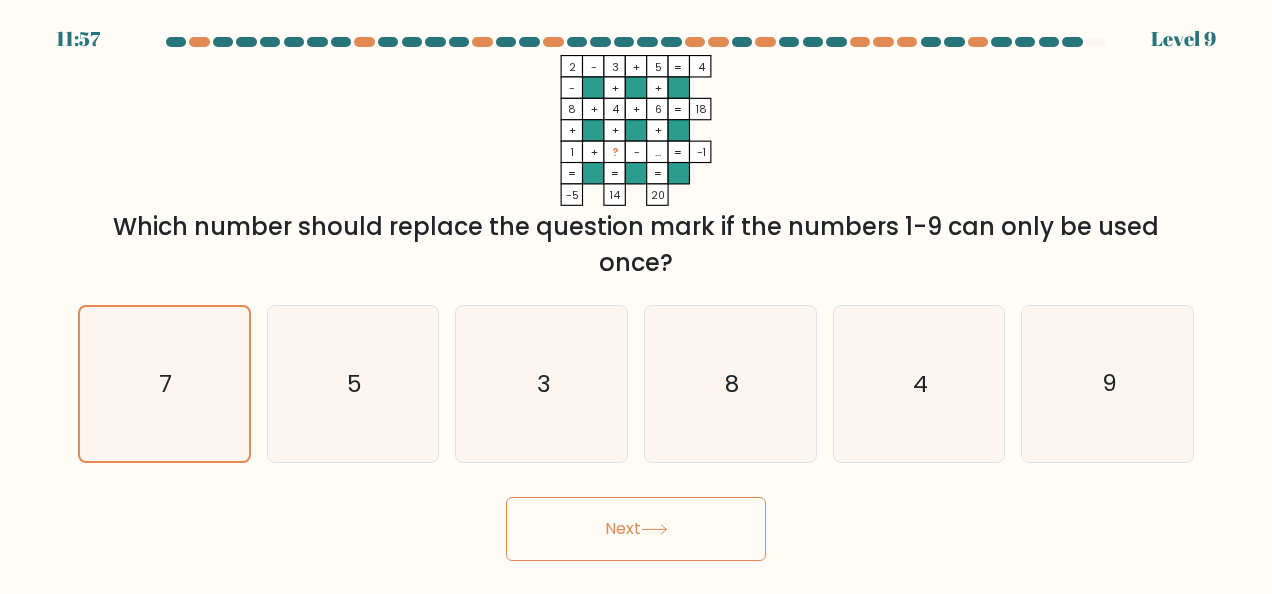 click on "Next" at bounding box center [636, 529] 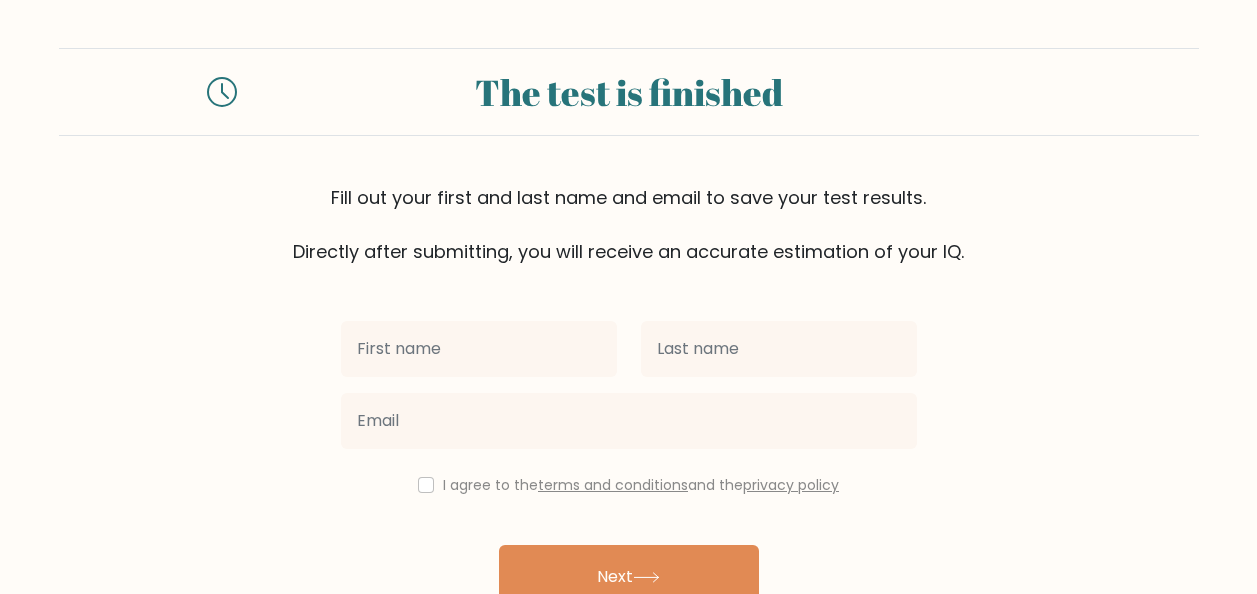 scroll, scrollTop: 0, scrollLeft: 0, axis: both 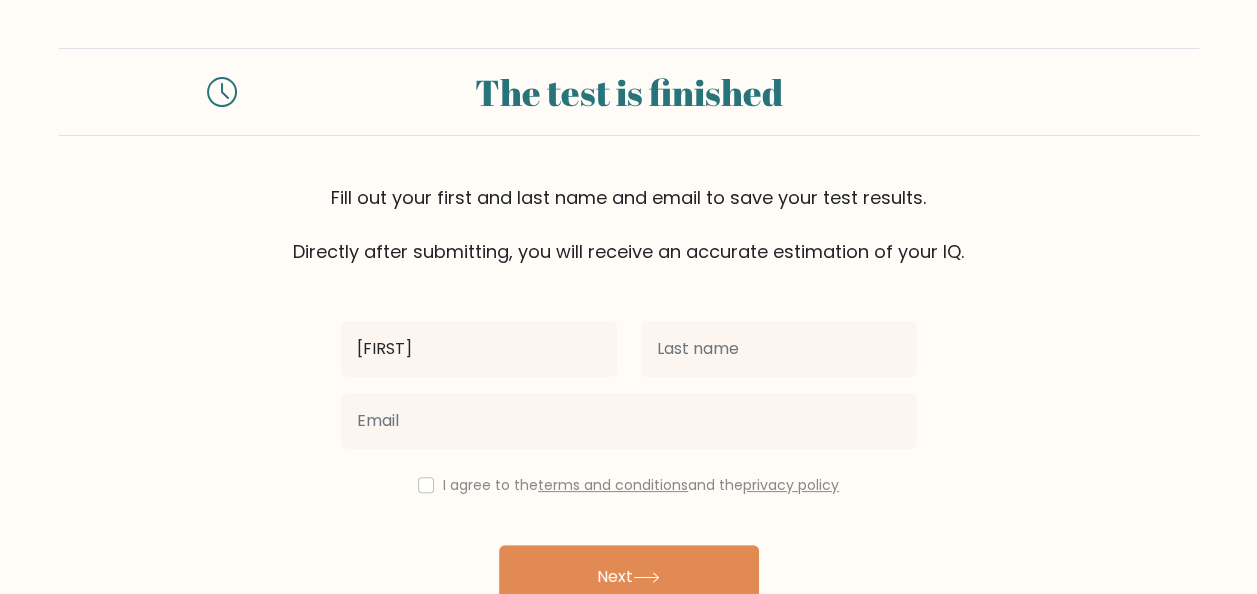 type on "Arie" 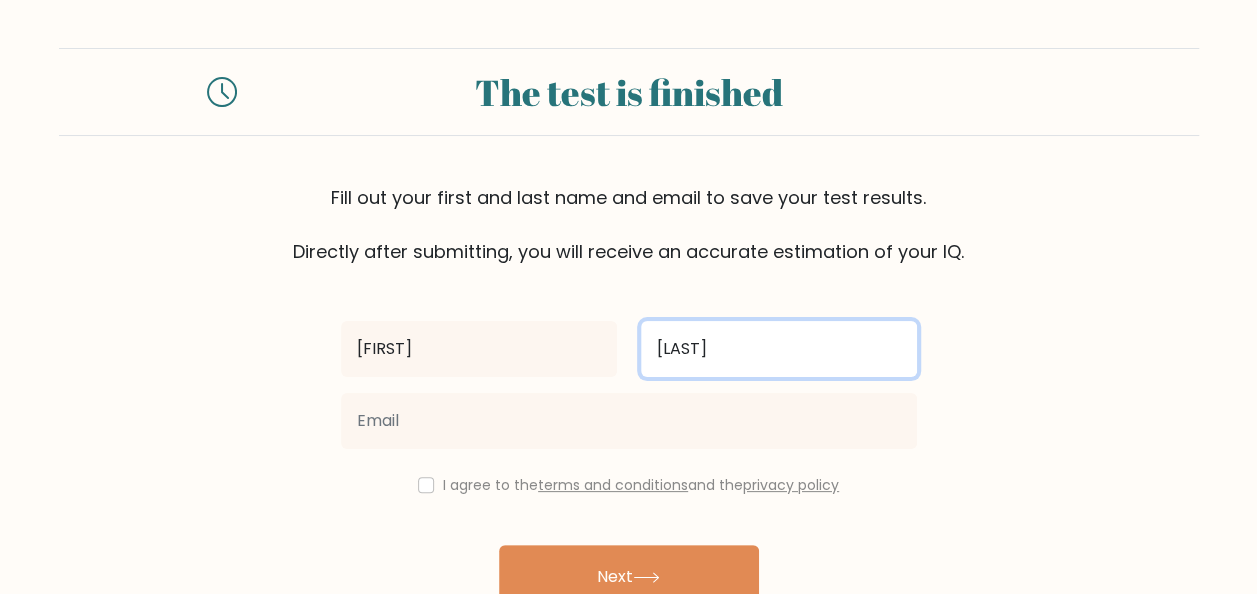 type on "Kurniawan" 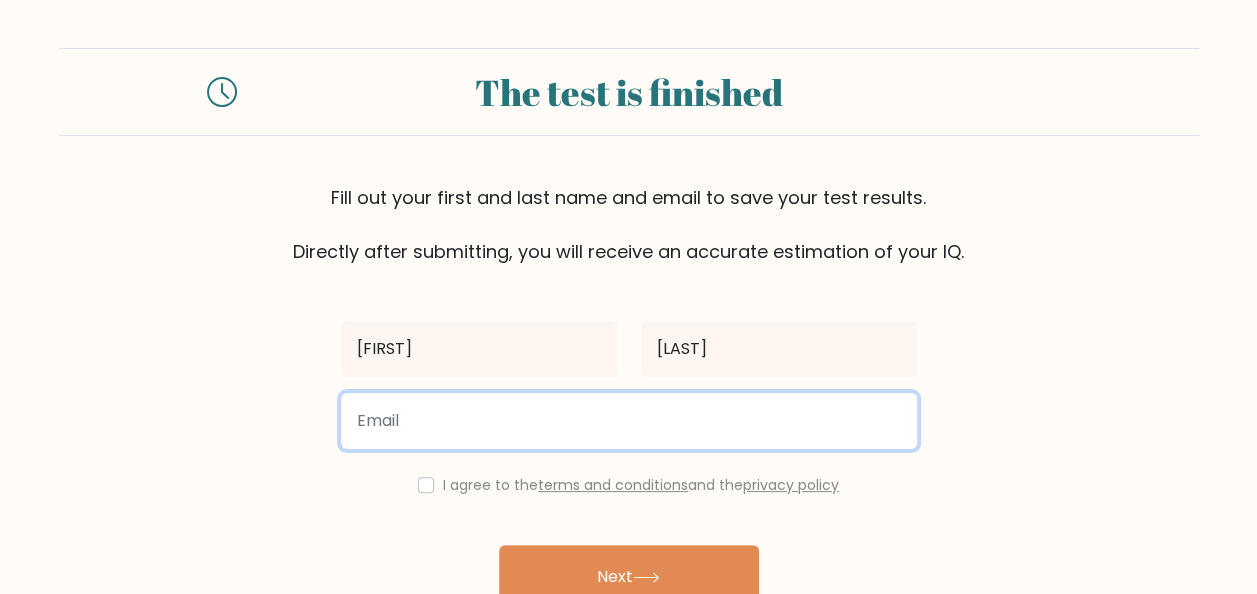 click at bounding box center (629, 421) 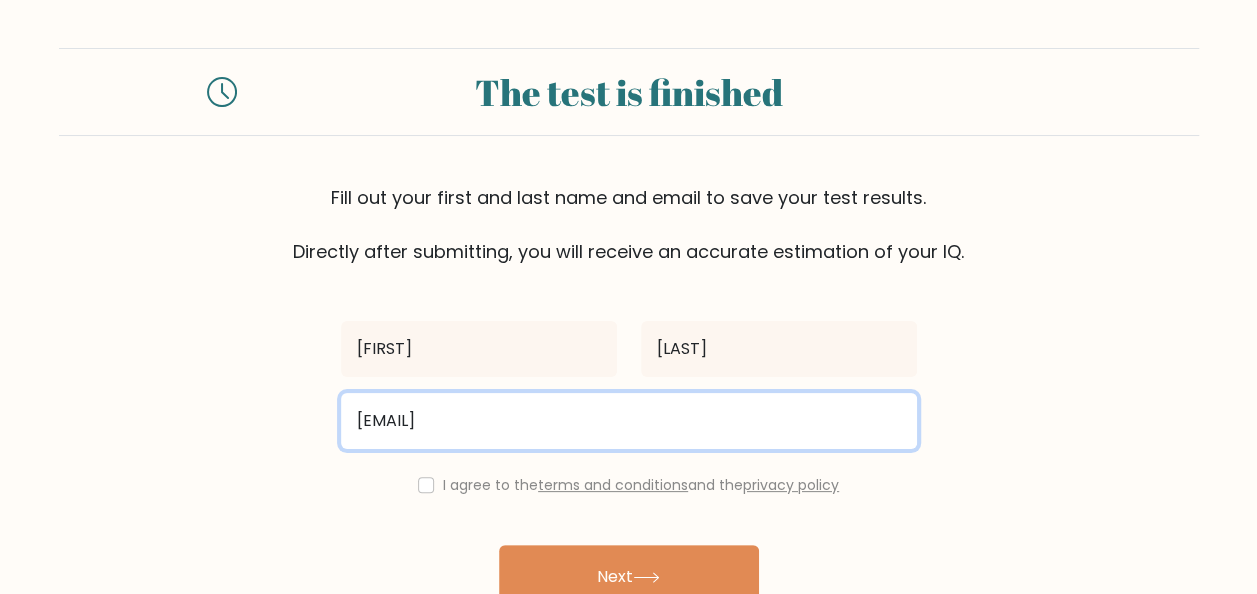 type on "ariekurniawan2k1010@gmail.com" 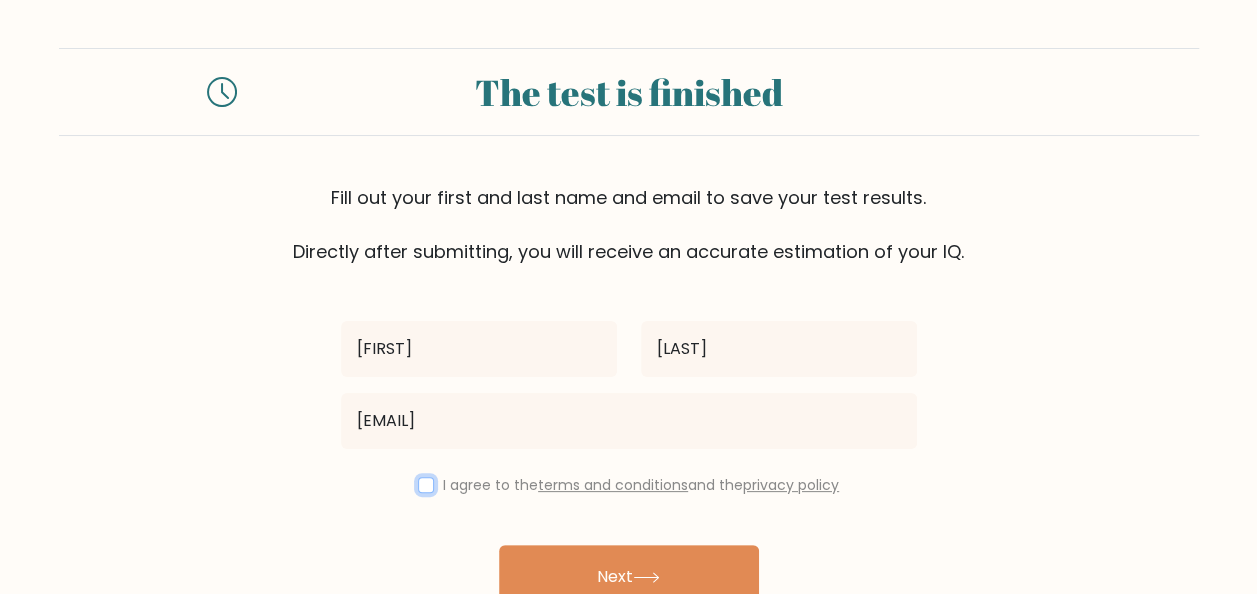 click at bounding box center (426, 485) 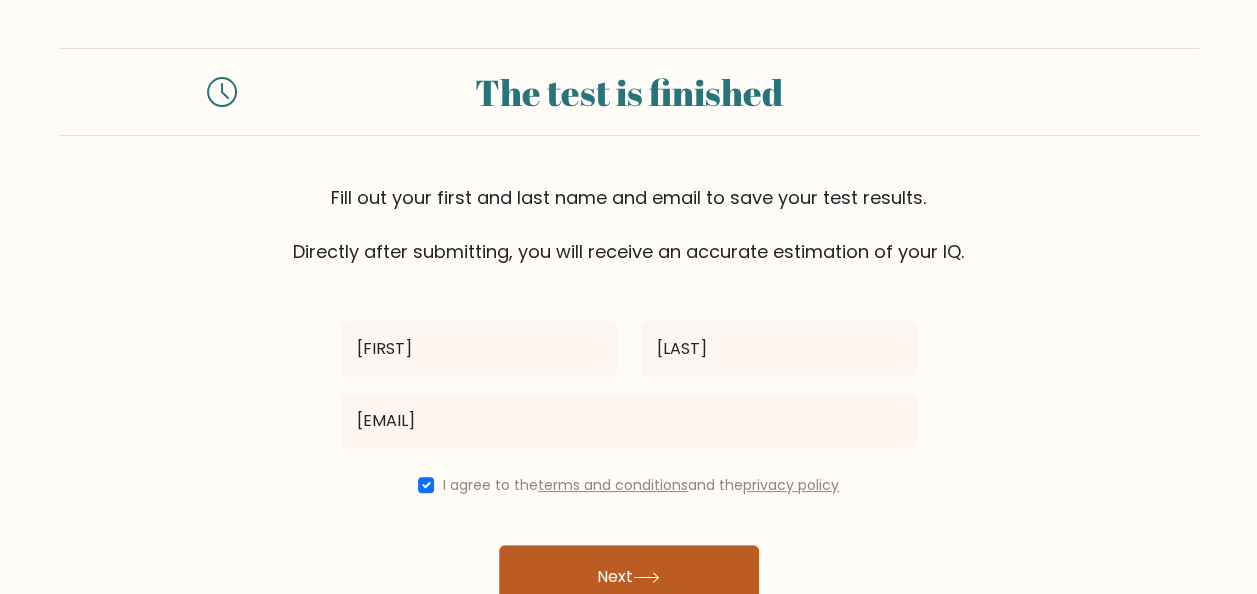 click on "Next" at bounding box center (629, 577) 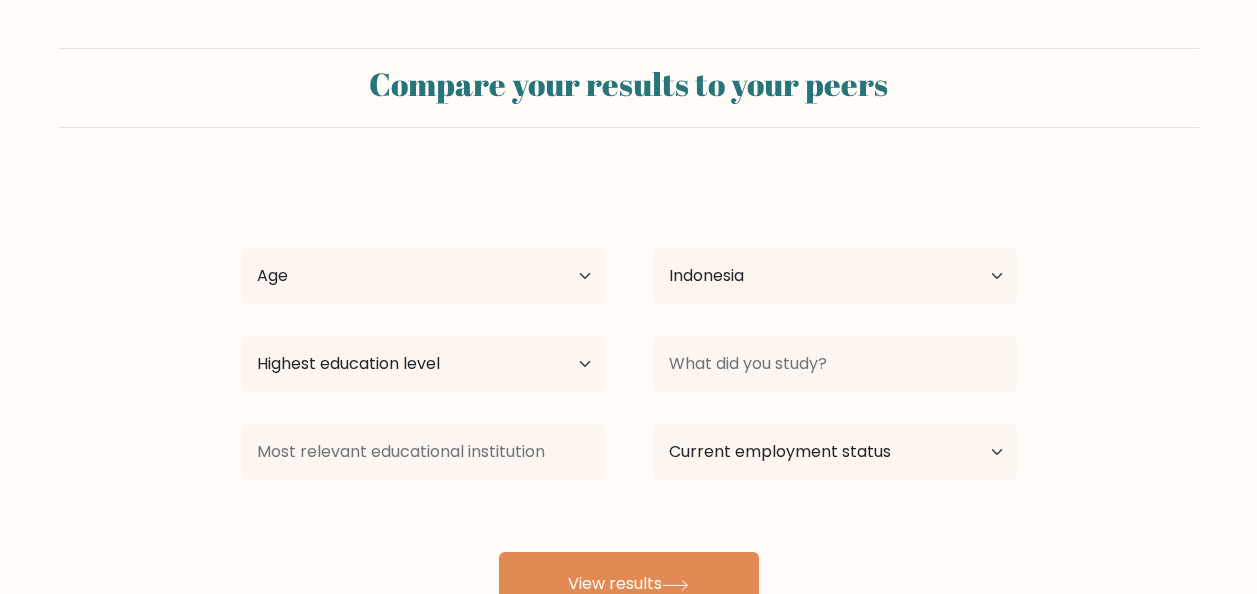 select on "ID" 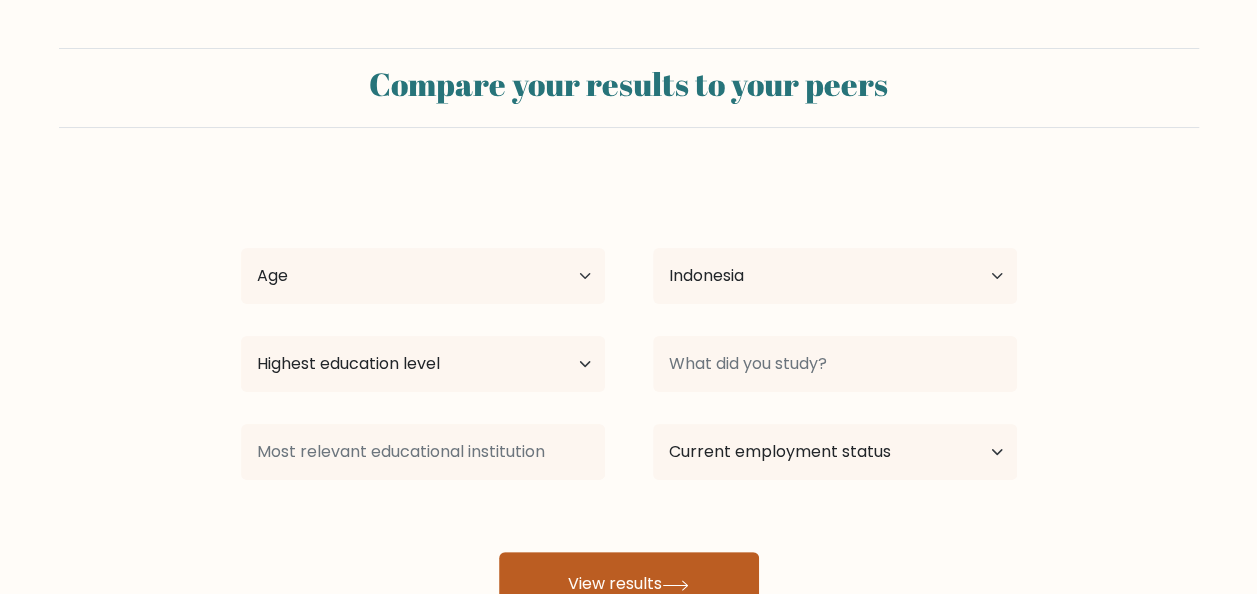 click on "View results" at bounding box center [629, 584] 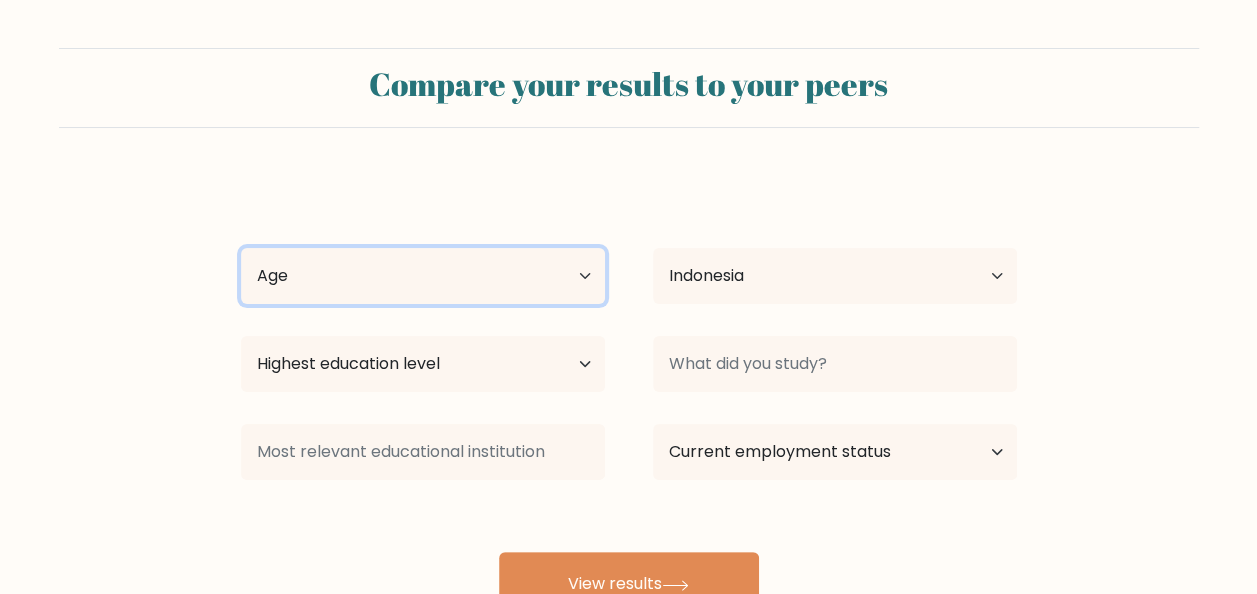 click on "Age
Under 18 years old
18-24 years old
25-34 years old
35-44 years old
45-54 years old
55-64 years old
65 years old and above" at bounding box center [423, 276] 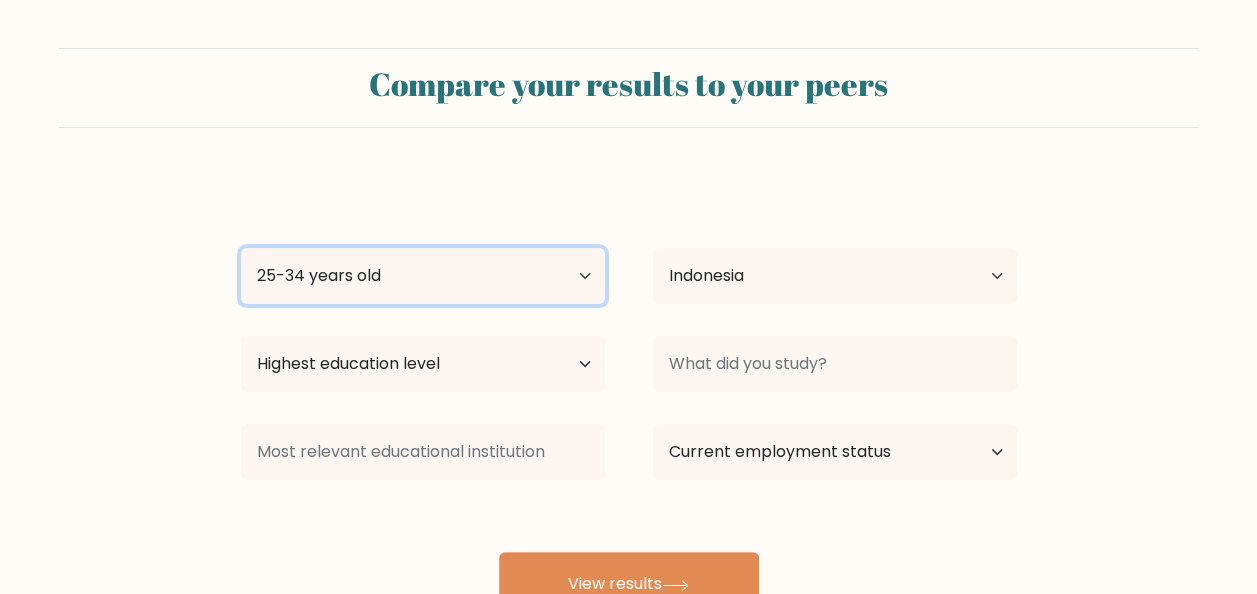 click on "Age
Under 18 years old
18-24 years old
25-34 years old
35-44 years old
45-54 years old
55-64 years old
65 years old and above" at bounding box center (423, 276) 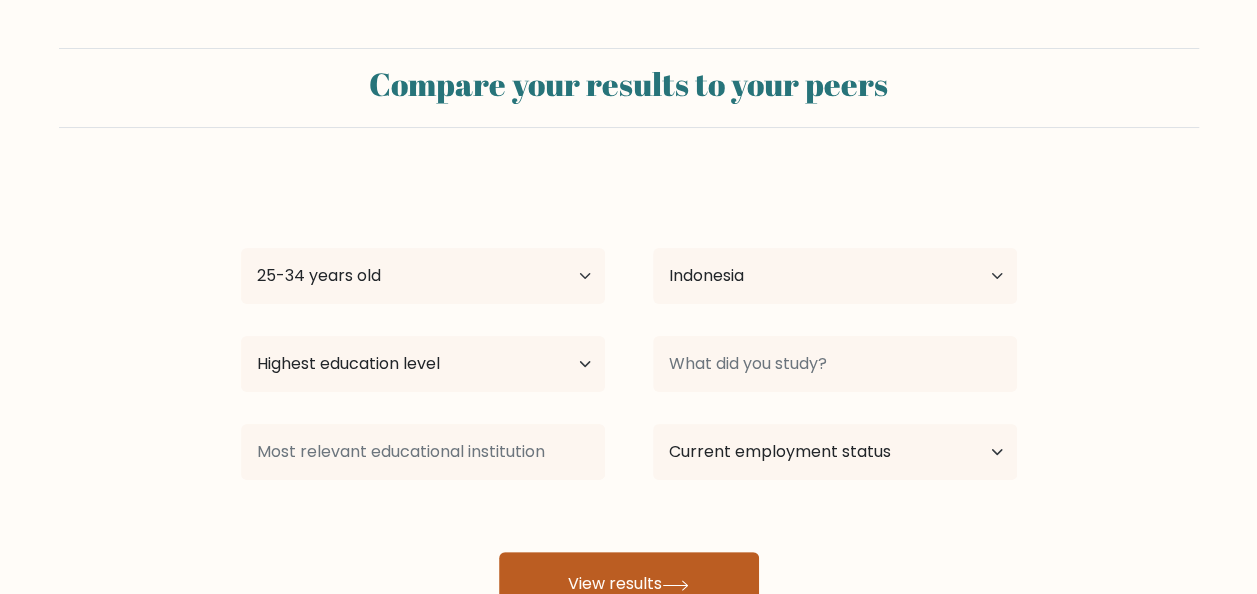 click on "View results" at bounding box center [629, 584] 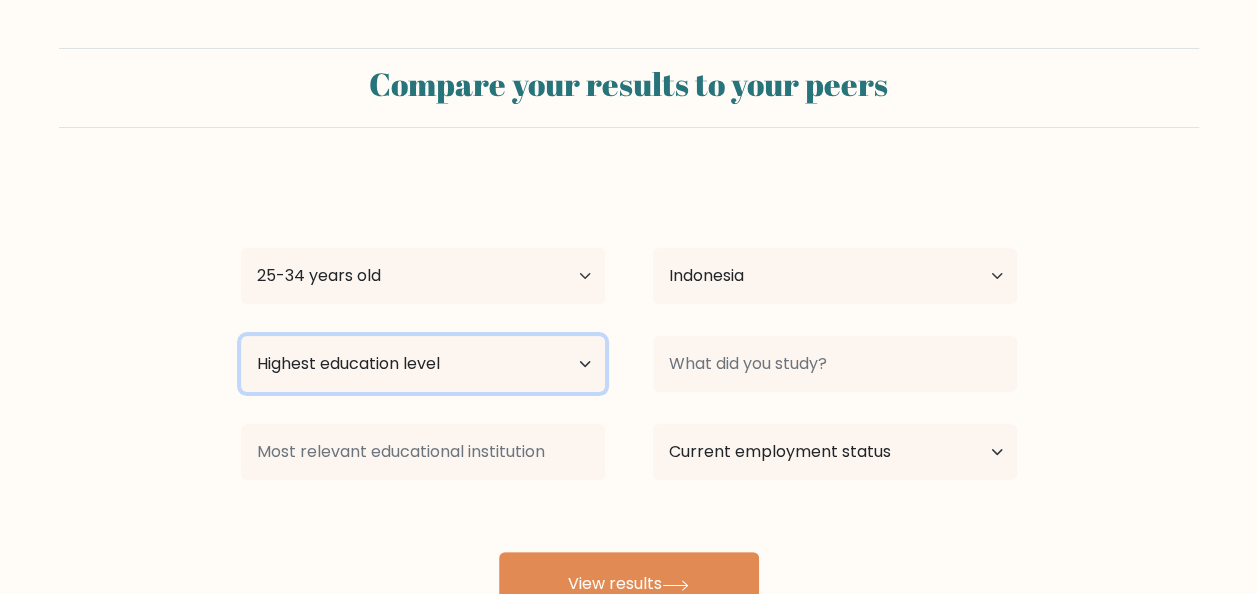 click on "Highest education level
No schooling
Primary
Lower Secondary
Upper Secondary
Occupation Specific
Bachelor's degree
Master's degree
Doctoral degree" at bounding box center (423, 364) 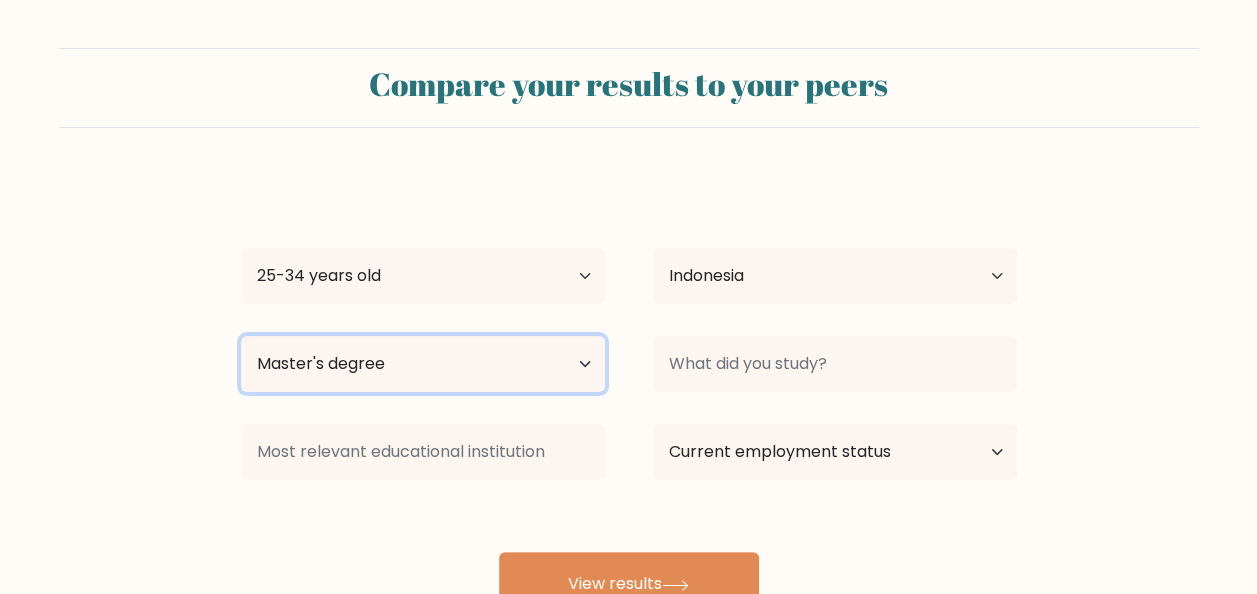 click on "Highest education level
No schooling
Primary
Lower Secondary
Upper Secondary
Occupation Specific
Bachelor's degree
Master's degree
Doctoral degree" at bounding box center [423, 364] 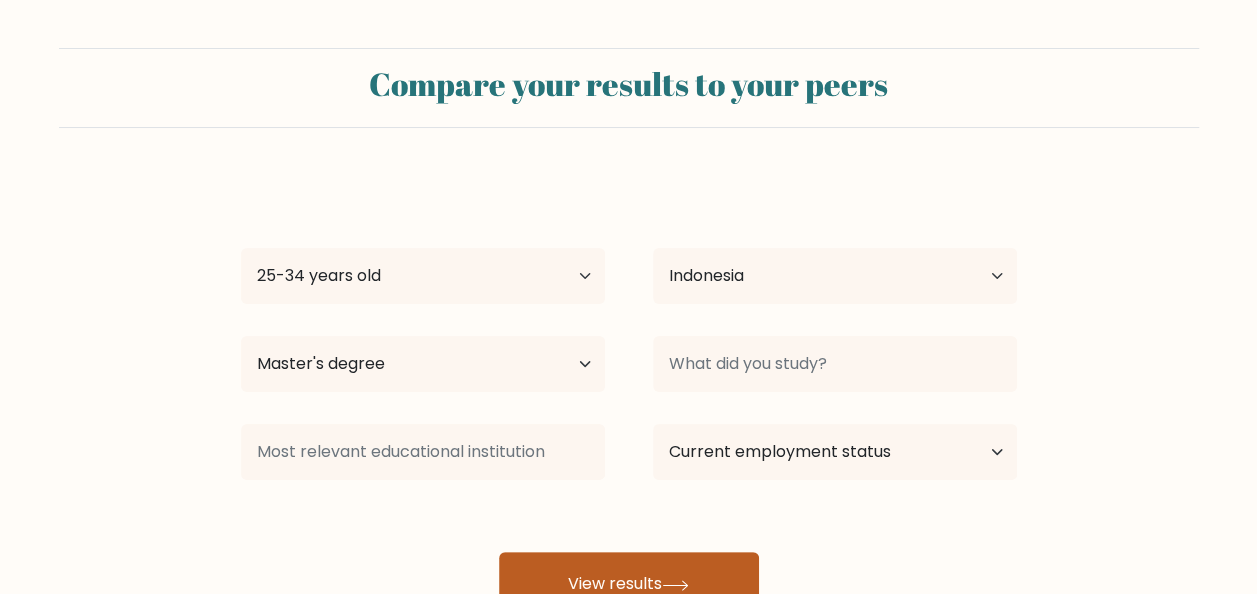 click on "View results" at bounding box center (629, 584) 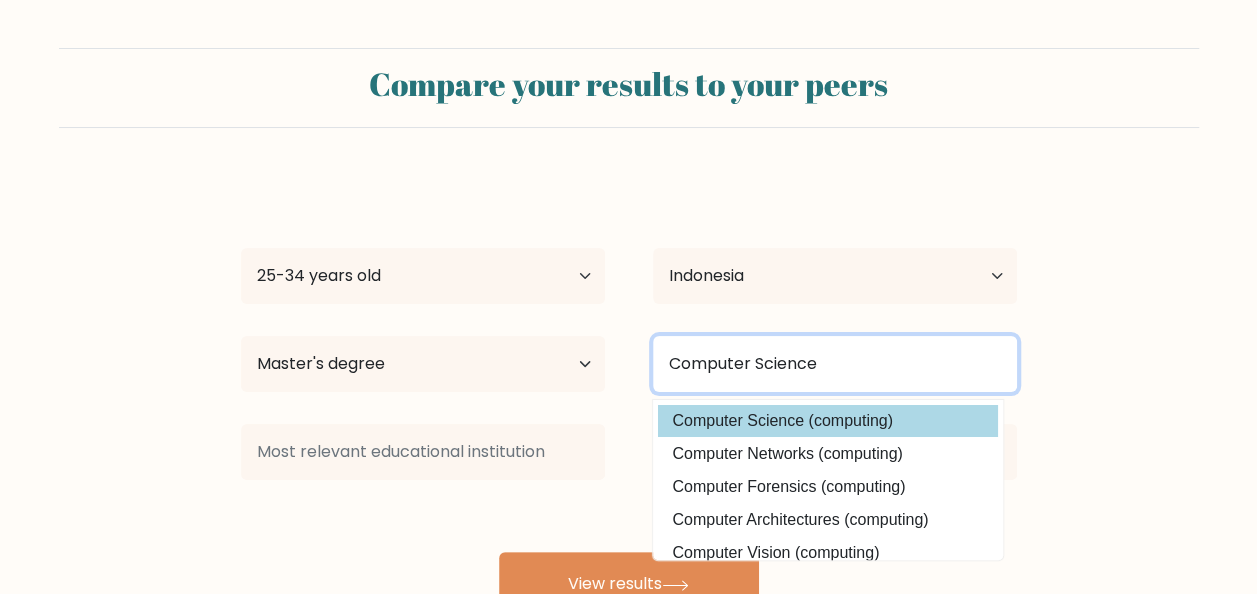 type on "Computer Science" 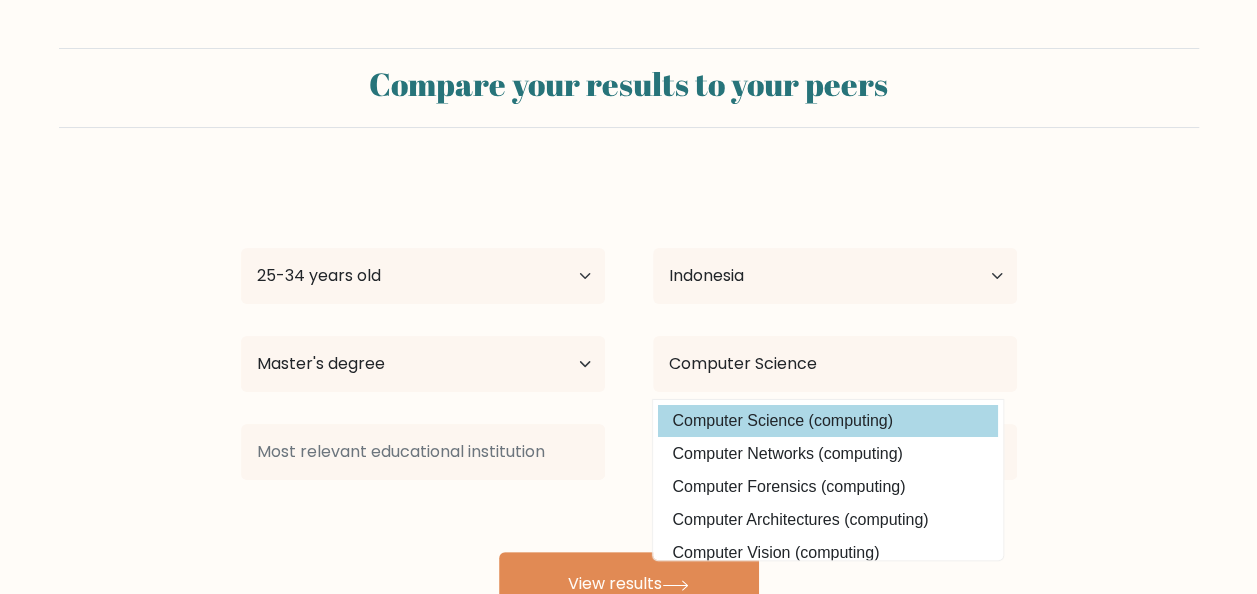 click on "Computer Science (computing)" at bounding box center [828, 421] 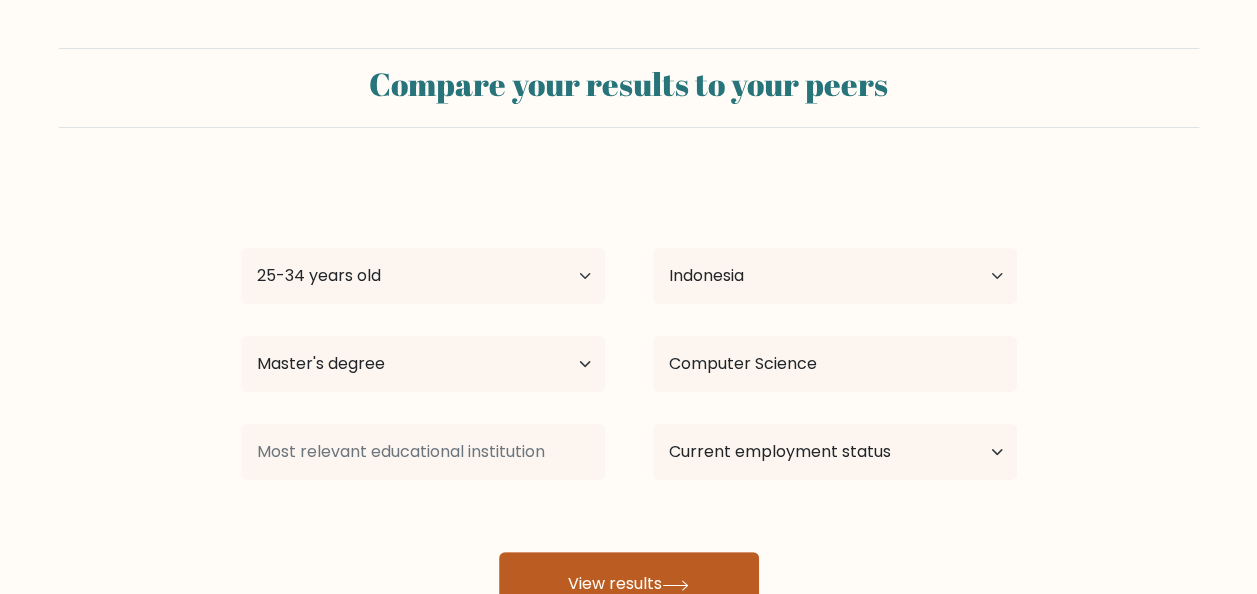 click on "View results" at bounding box center [629, 584] 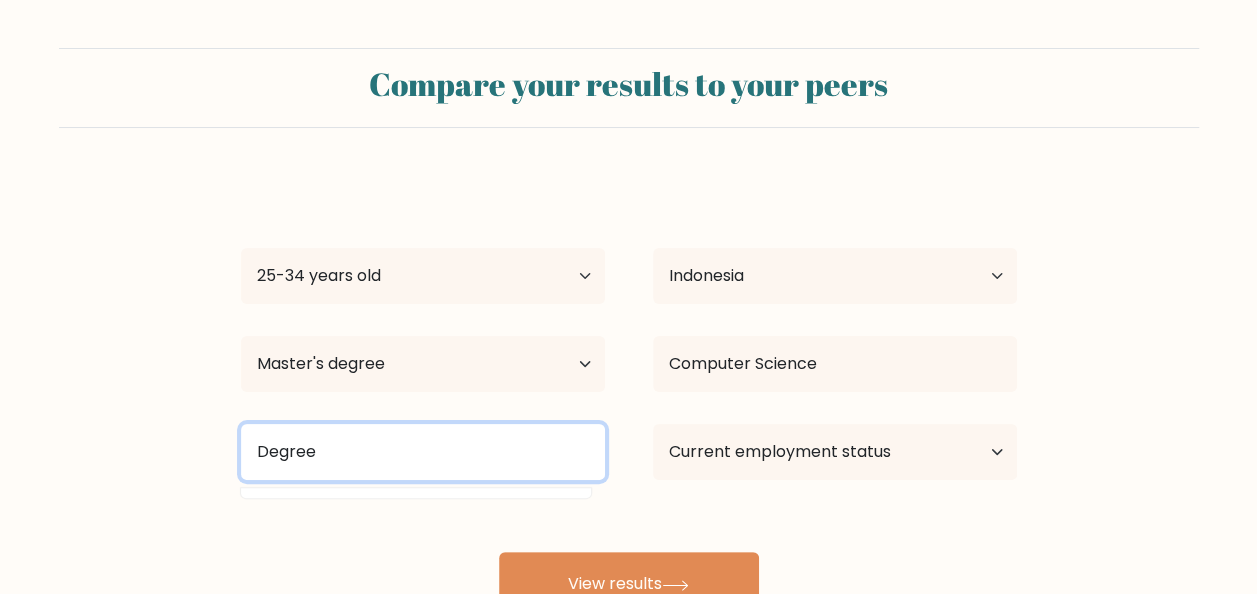 type on "Degree" 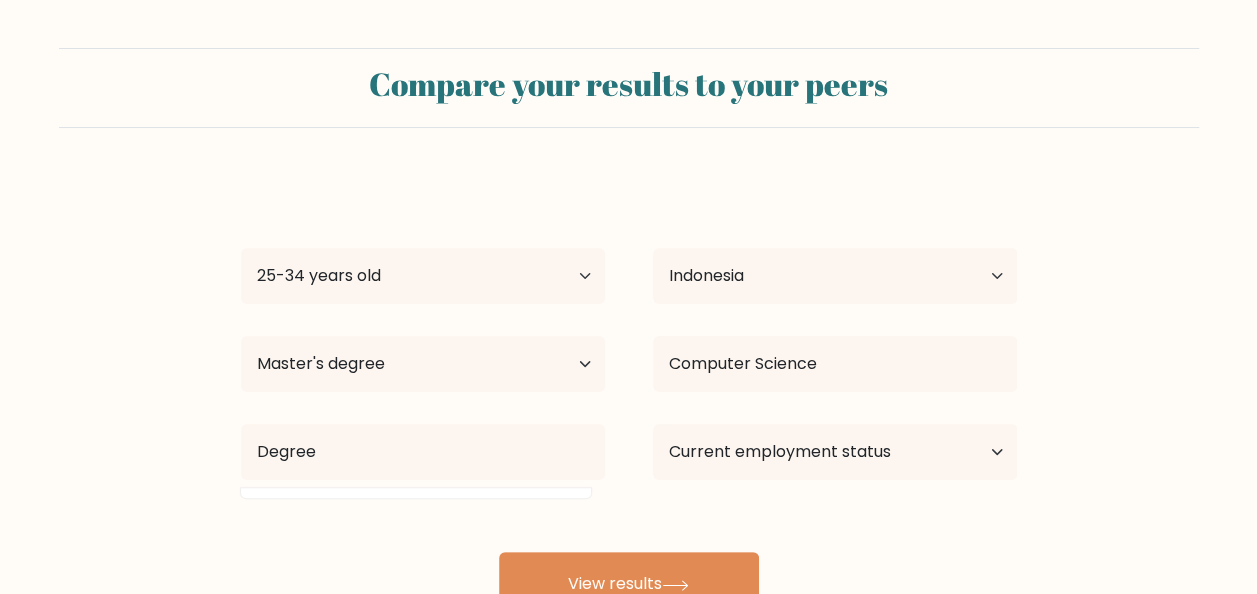 click on "Arie
Kurniawan
Age
Under 18 years old
18-24 years old
25-34 years old
35-44 years old
45-54 years old
55-64 years old
65 years old and above
Country
Afghanistan
Albania
Algeria
American Samoa
Andorra
Angola
Anguilla
Antarctica
Antigua and Barbuda
Argentina
Armenia
Aruba
Australia
Austria
Azerbaijan
Bahamas
Bahrain
Bangladesh
Barbados
Belarus
Belgium
Belize
Benin
Bermuda
Bhutan
Bolivia
Bonaire, Sint Eustatius and Saba
Bosnia and Herzegovina
Botswana
Bouvet Island
Brazil
Brunei" at bounding box center (629, 396) 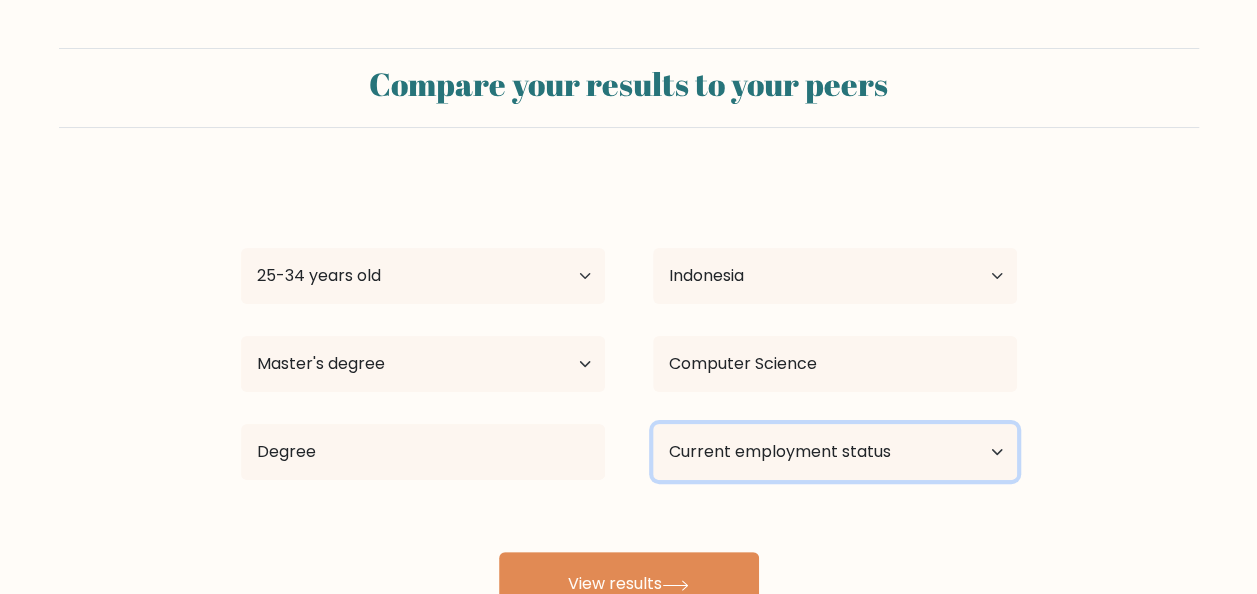 click on "Current employment status
Employed
Student
Retired
Other / prefer not to answer" at bounding box center (835, 452) 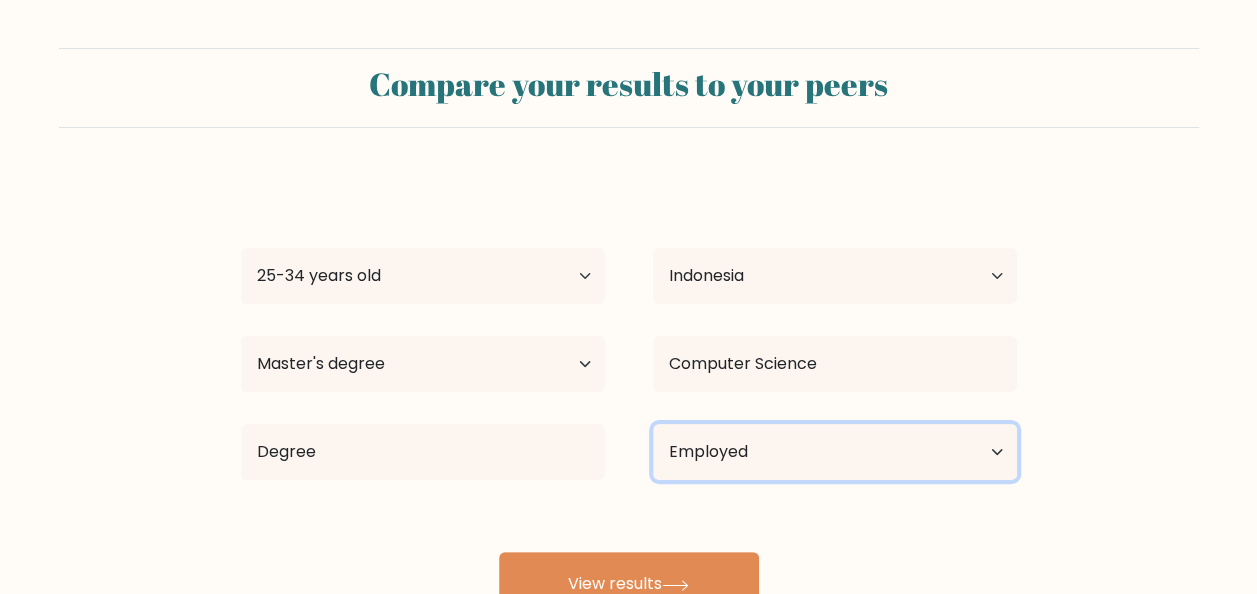 click on "Current employment status
Employed
Student
Retired
Other / prefer not to answer" at bounding box center [835, 452] 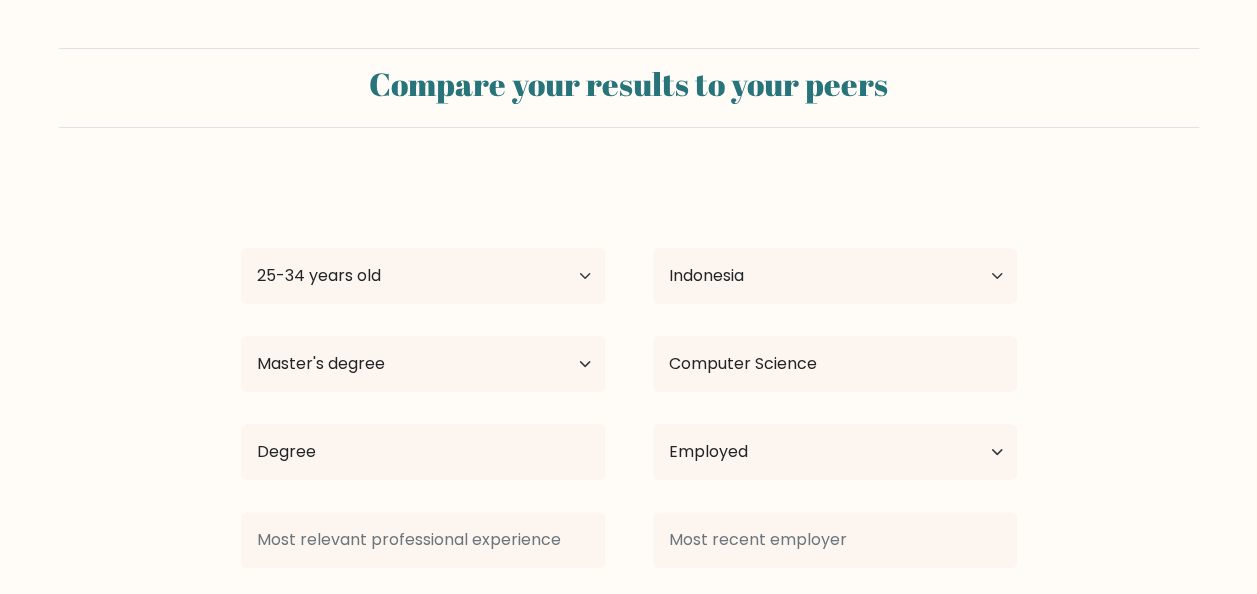 click at bounding box center (835, 540) 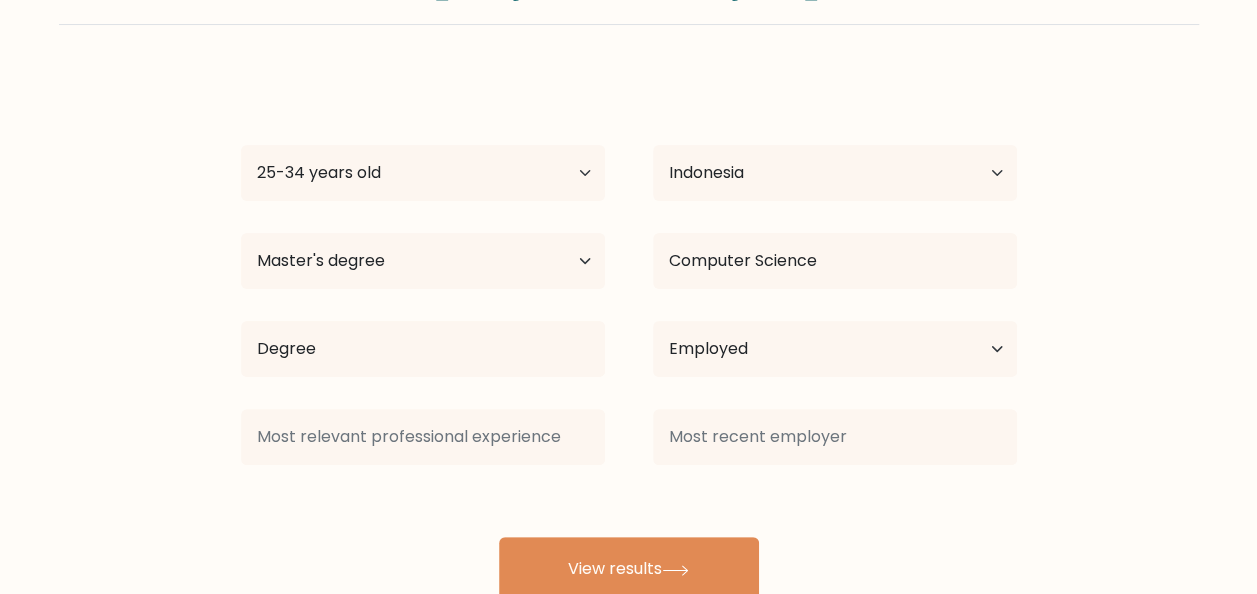 scroll, scrollTop: 164, scrollLeft: 0, axis: vertical 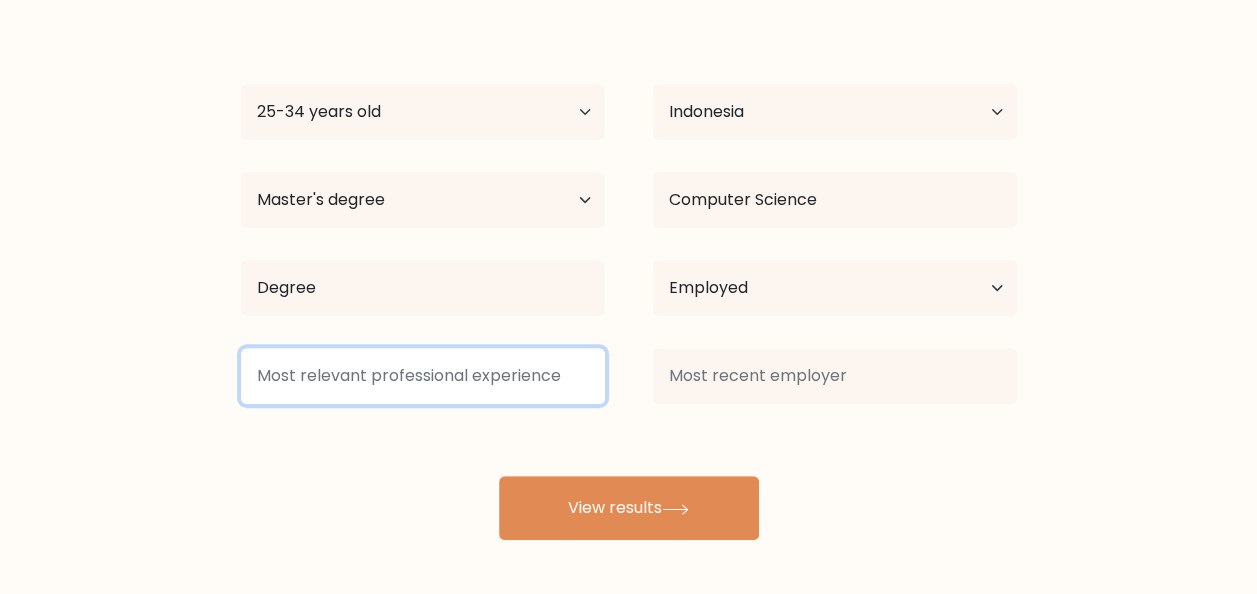 click at bounding box center (423, 376) 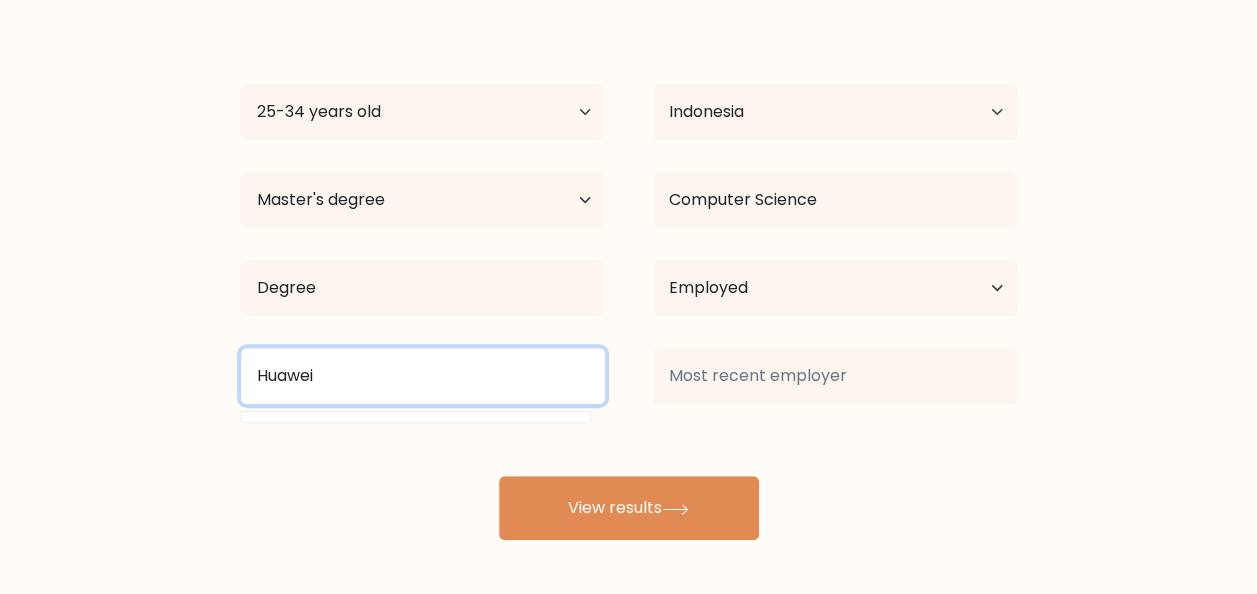type on "Huawei" 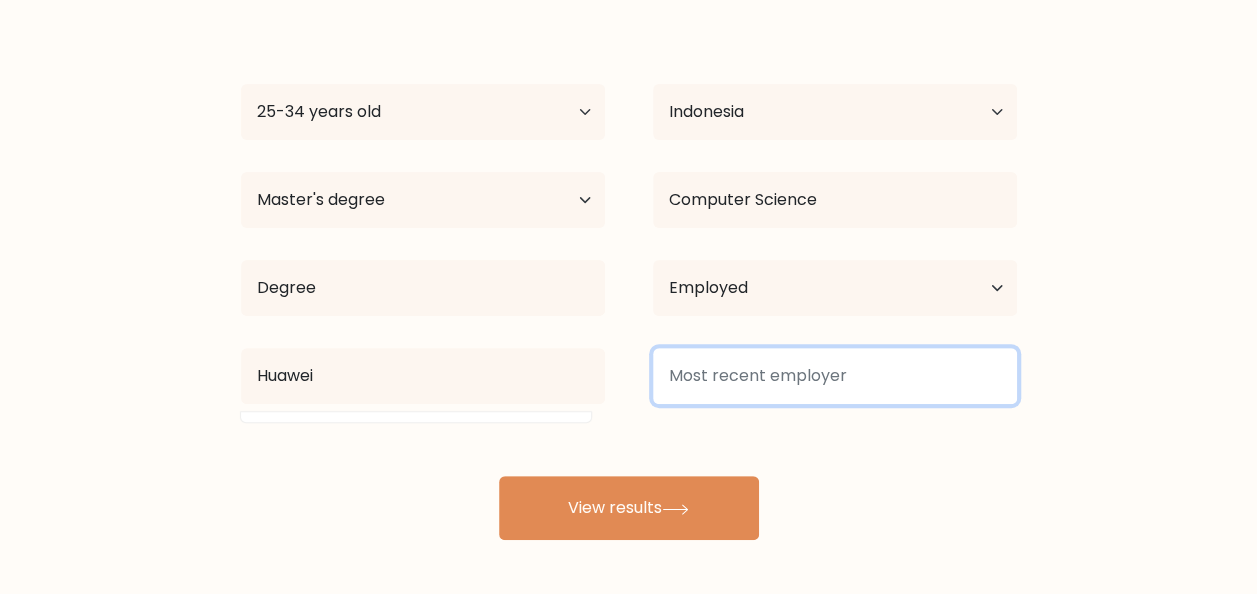 click at bounding box center (835, 376) 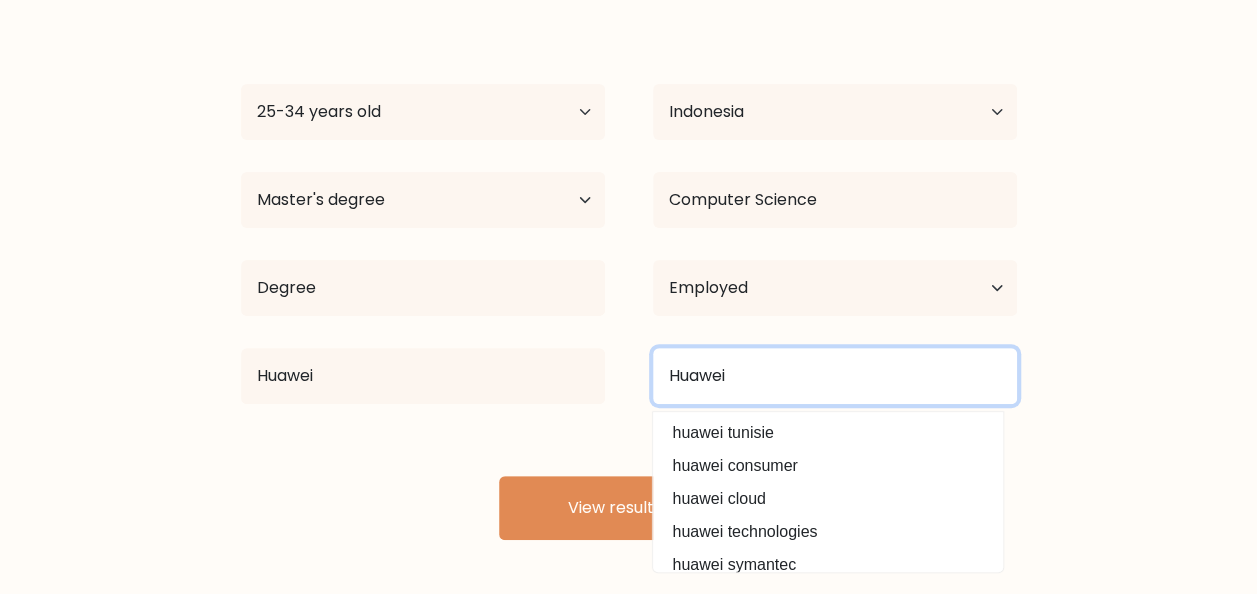 type on "Huawei" 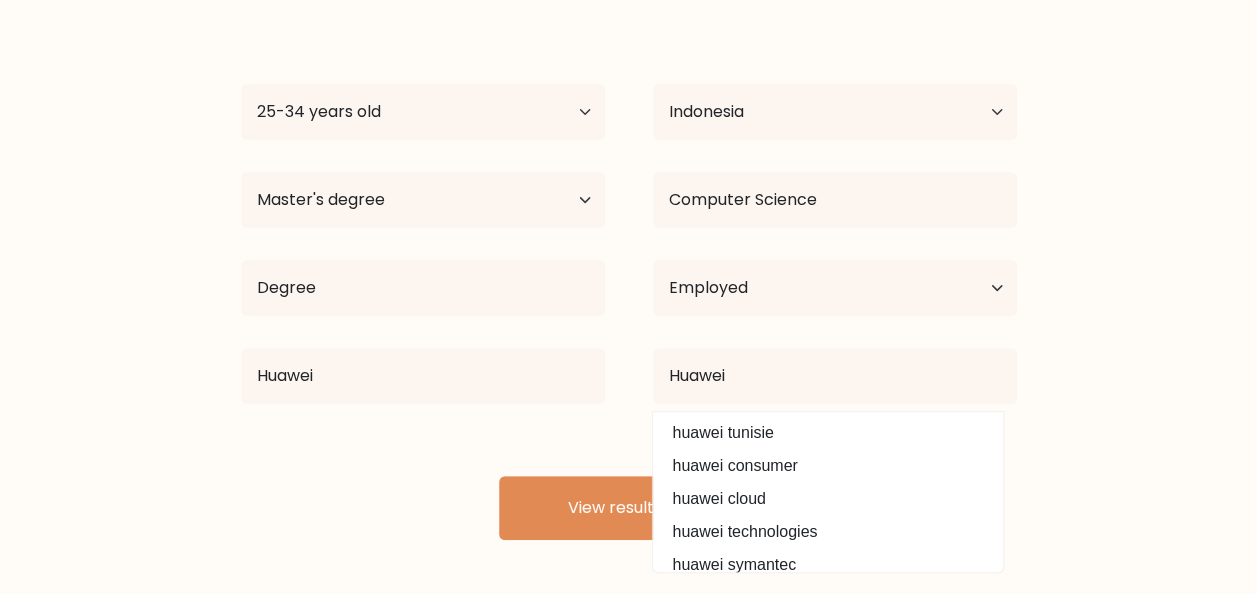 click on "Huawei
huawei tunisie
huawei consumer
huawei cloud
huawei technologies
huawei symantec
huawei mobile españa
fuan huawei electrical machinery co.,ltd
huawei marine networks
huawei technology co., ltd
huawei device usa, inc." at bounding box center [835, 376] 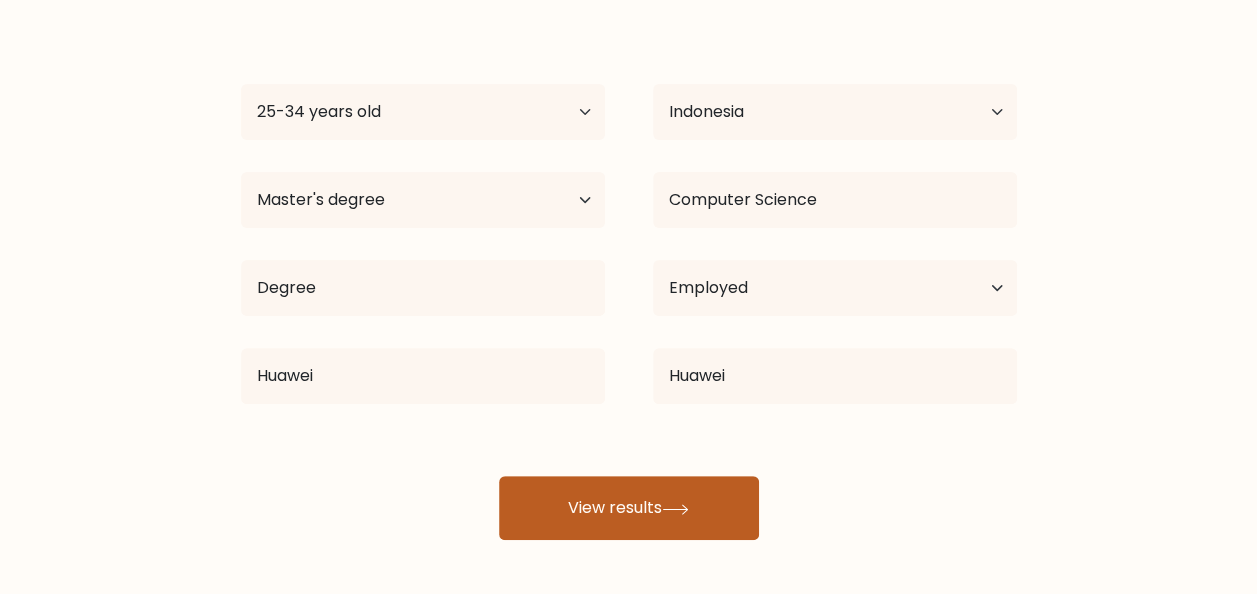 click on "View results" at bounding box center [629, 508] 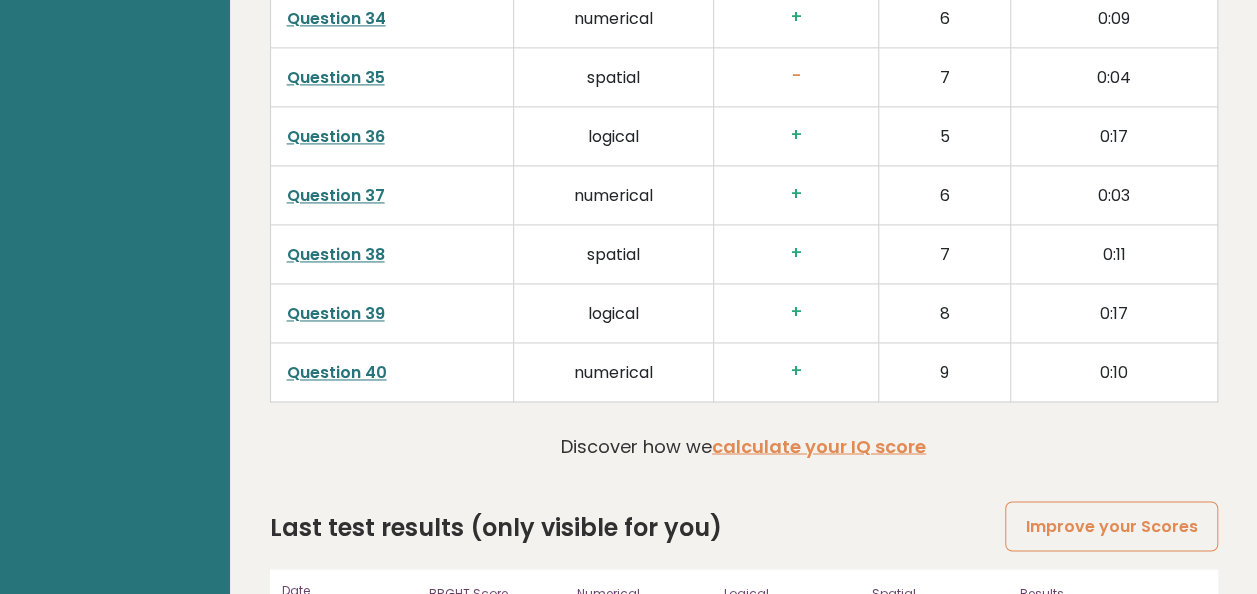 scroll, scrollTop: 5245, scrollLeft: 0, axis: vertical 